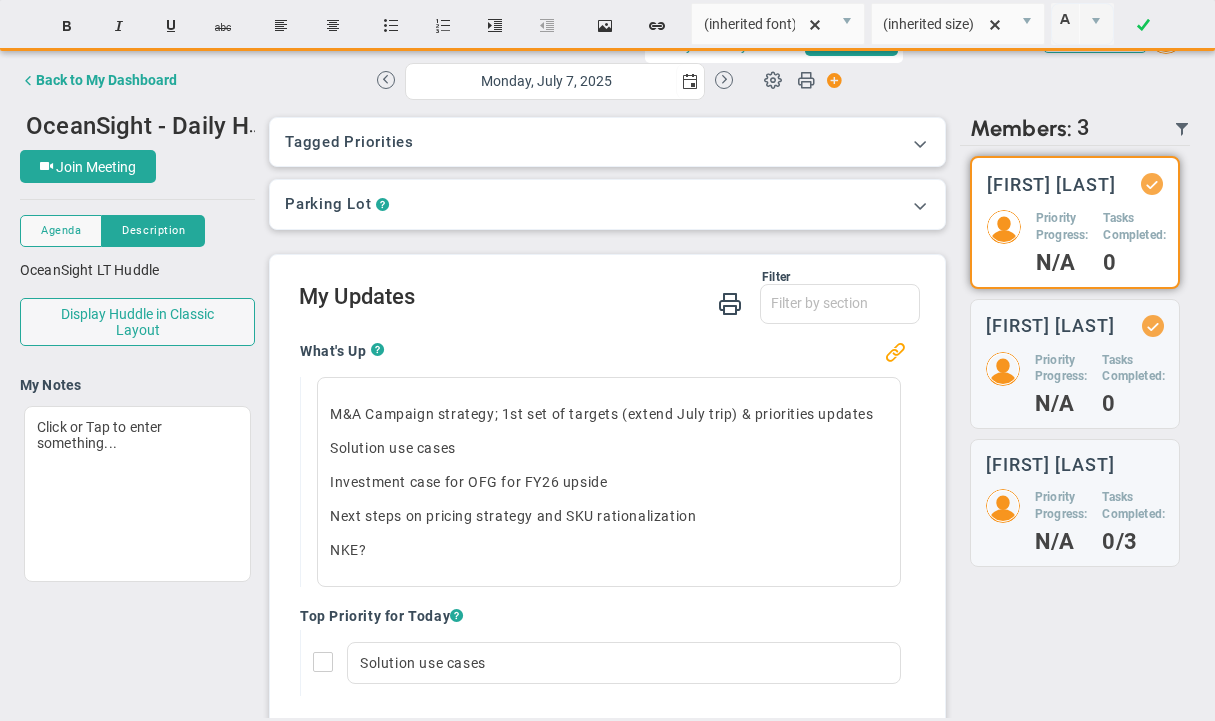 scroll, scrollTop: 0, scrollLeft: 0, axis: both 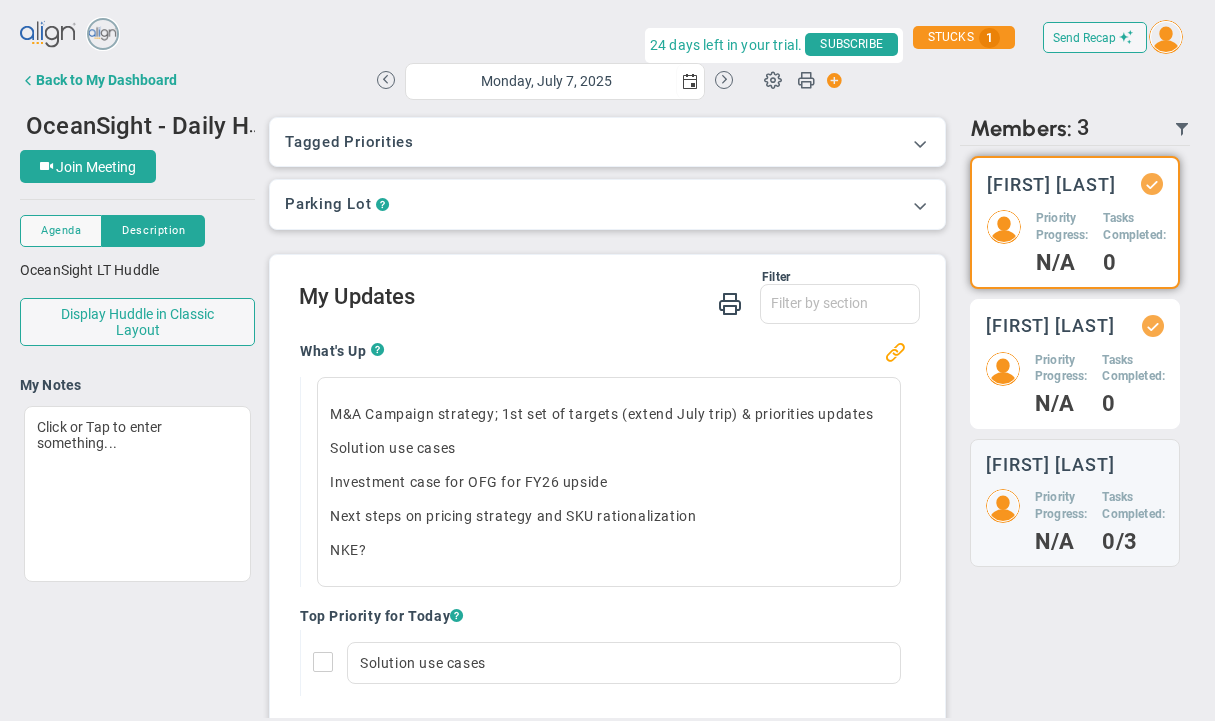 click on "Priority Progress:" at bounding box center [1062, 227] 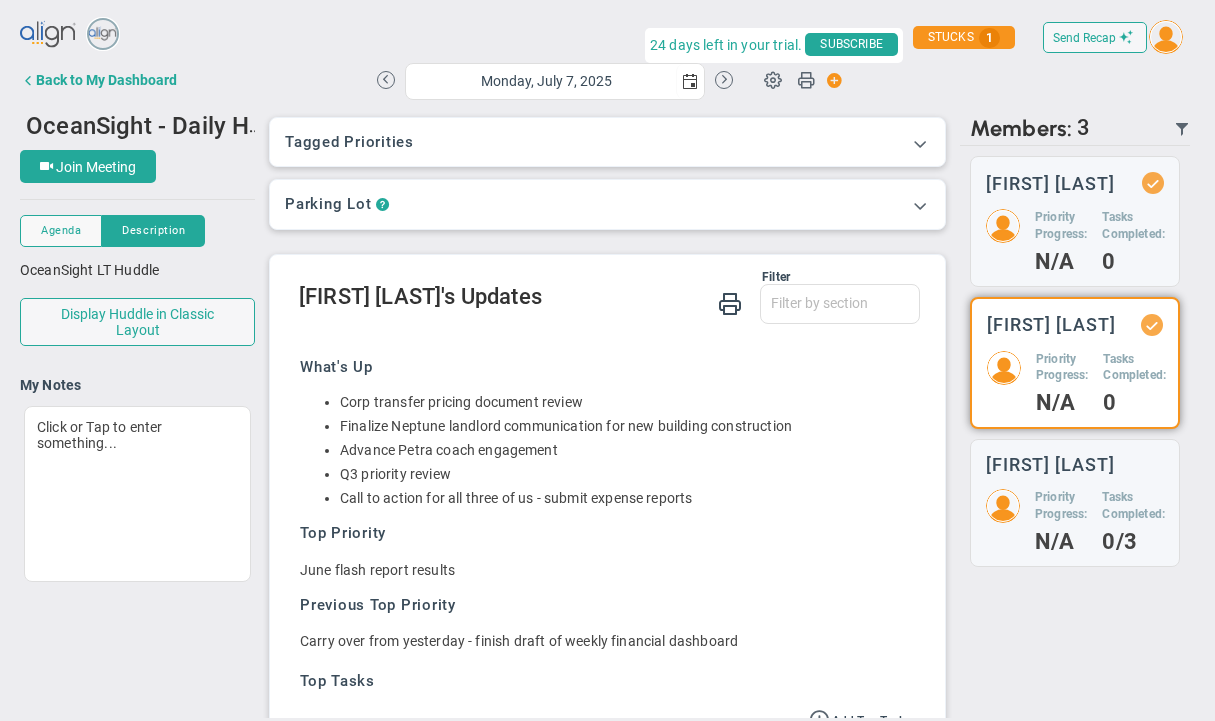 scroll, scrollTop: 165, scrollLeft: 0, axis: vertical 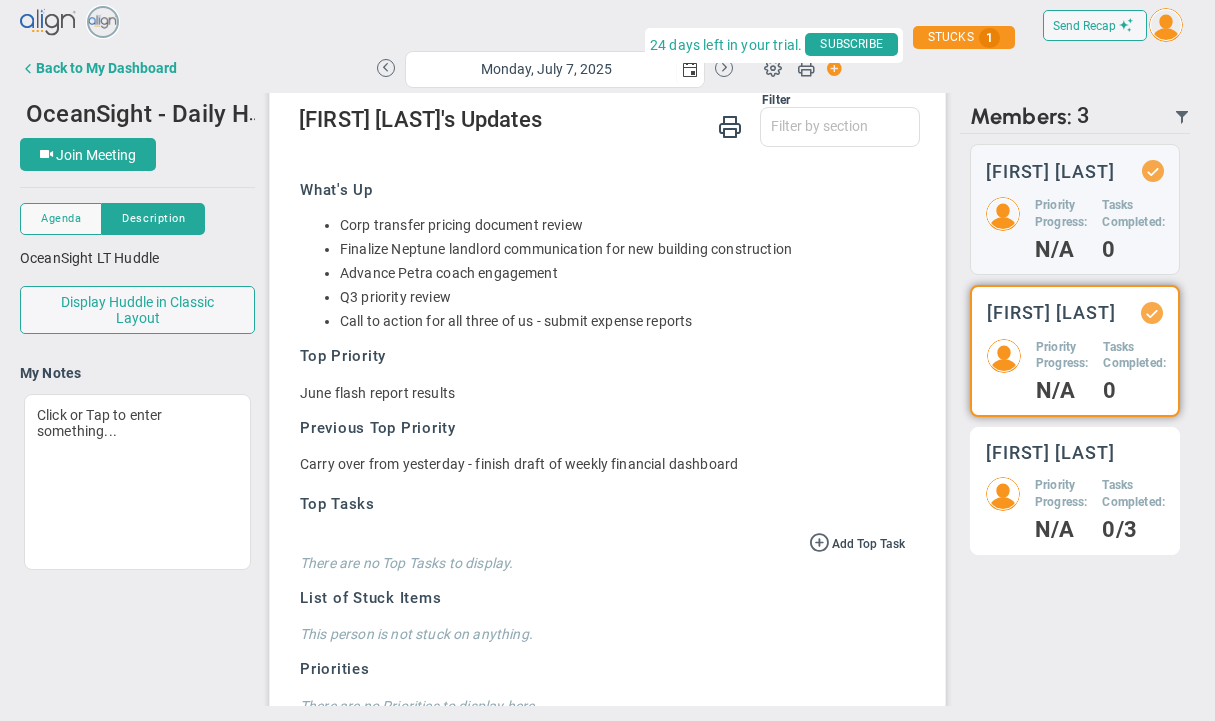 click on "Priority Progress:" at bounding box center (1061, 214) 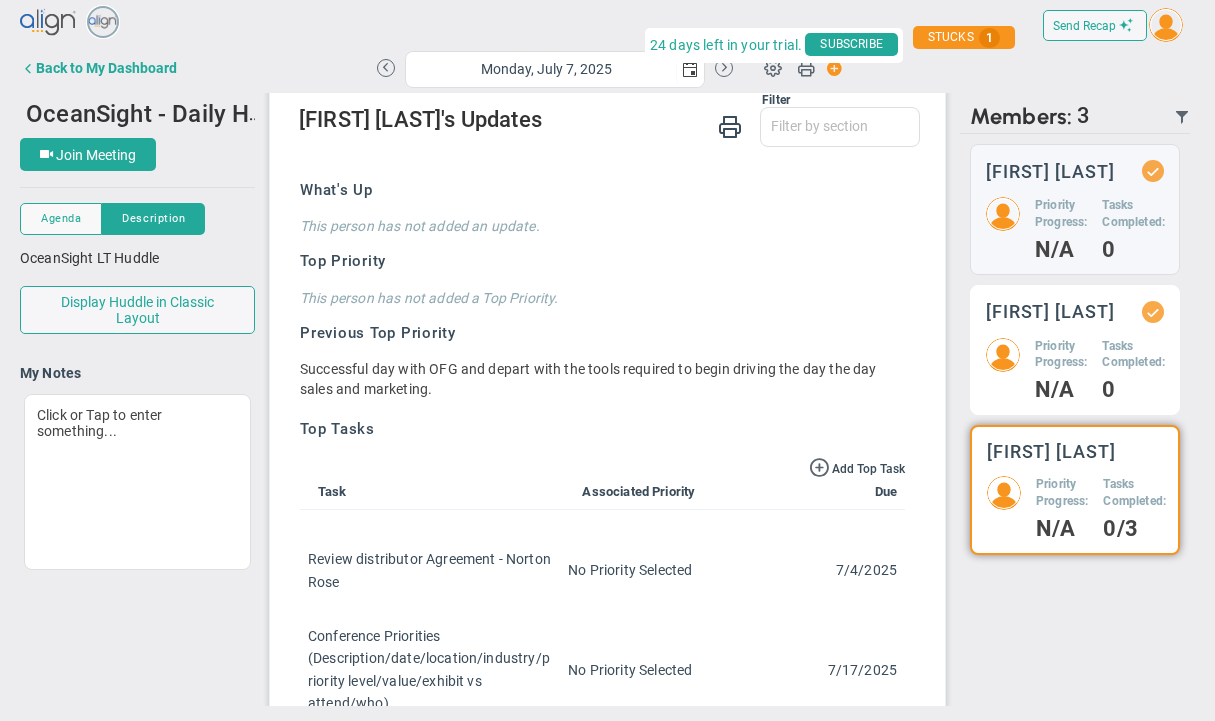 click on "Priority Progress:" at bounding box center (1061, 214) 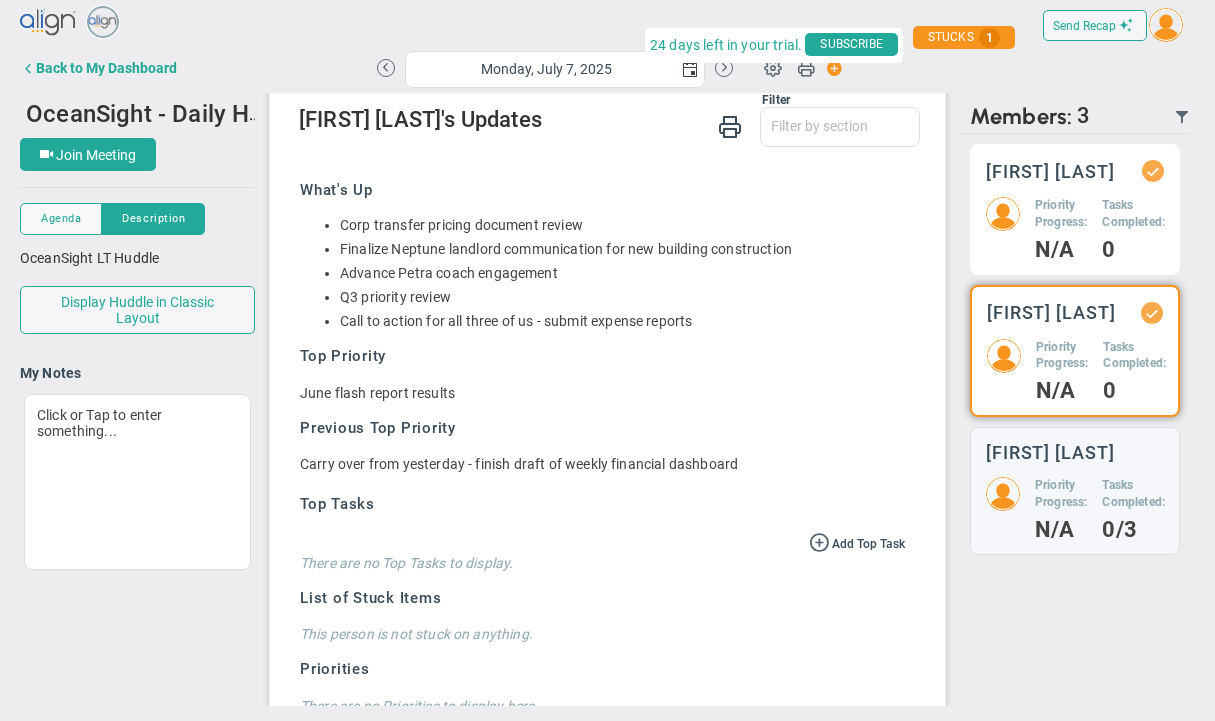 click at bounding box center (1003, 214) 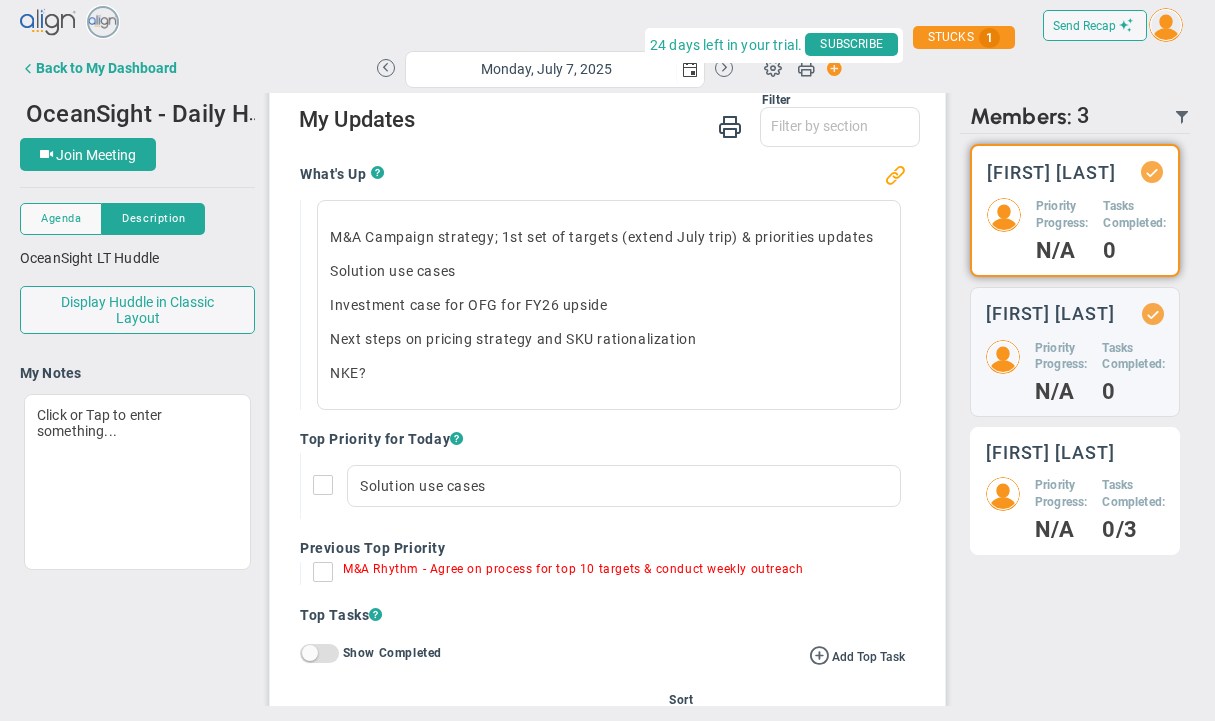 click on "Tasks Completed:" at bounding box center (1062, 215) 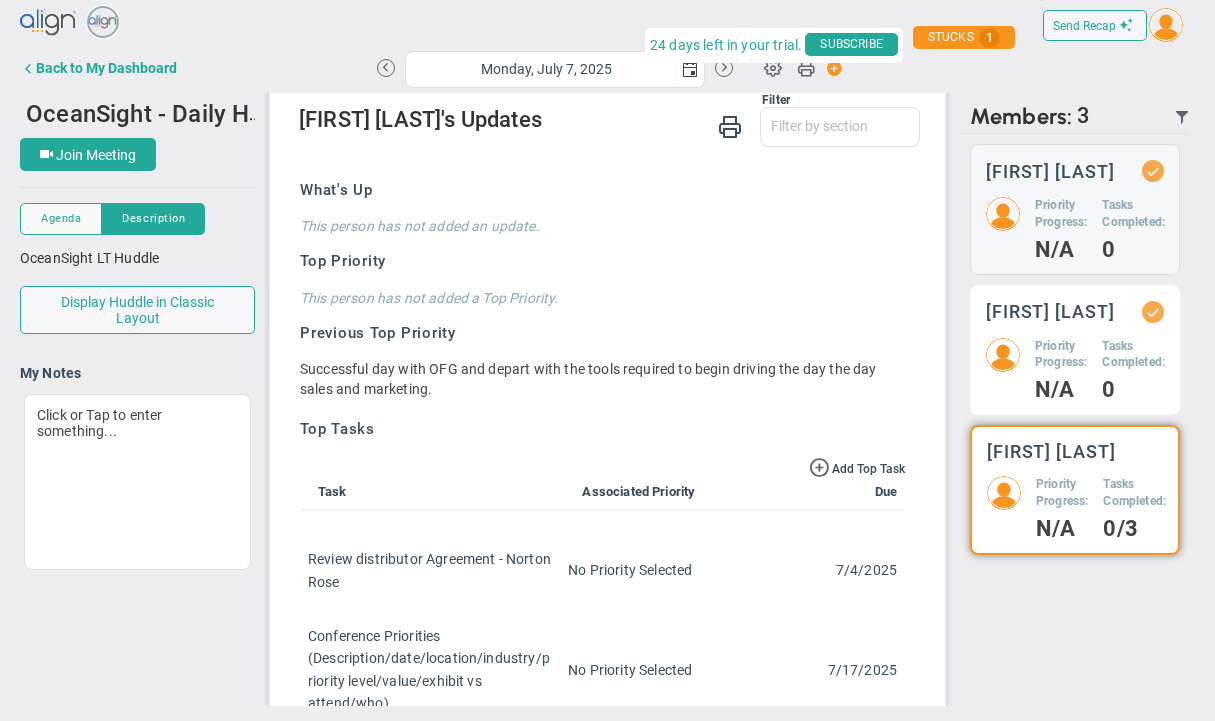 click on "Priority Progress:
N/A
Tasks Completed:
0" at bounding box center (1075, 228) 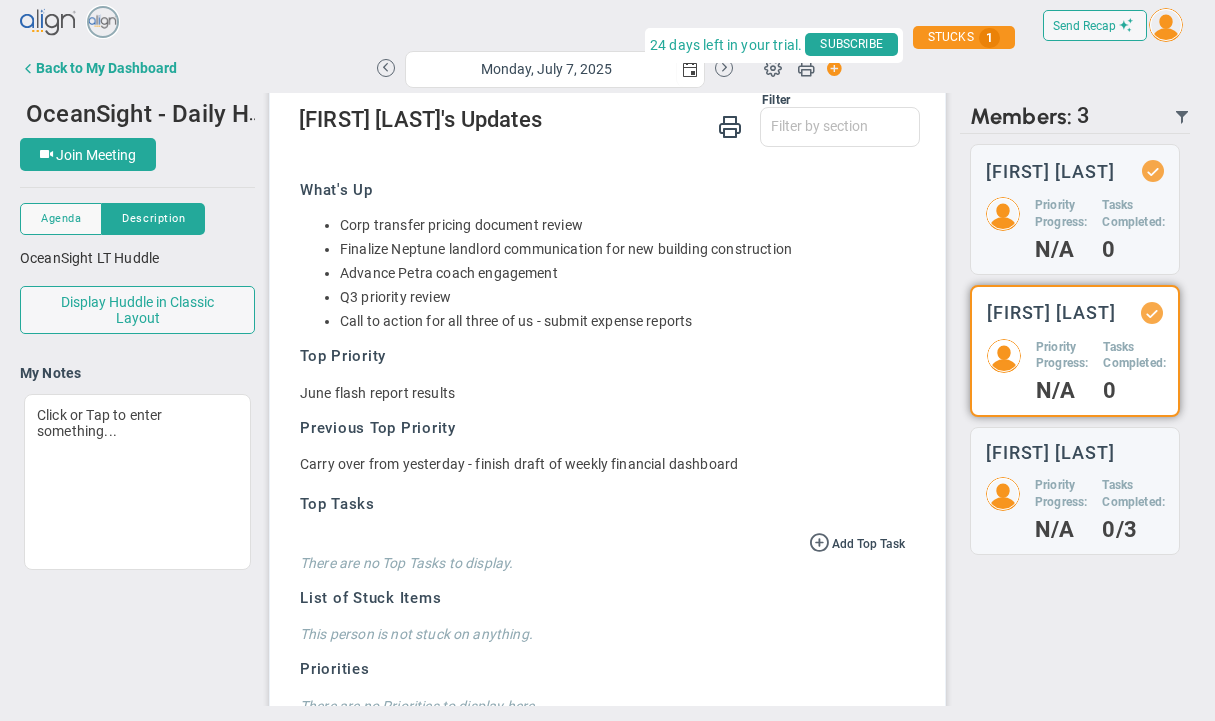 scroll, scrollTop: 12, scrollLeft: 0, axis: vertical 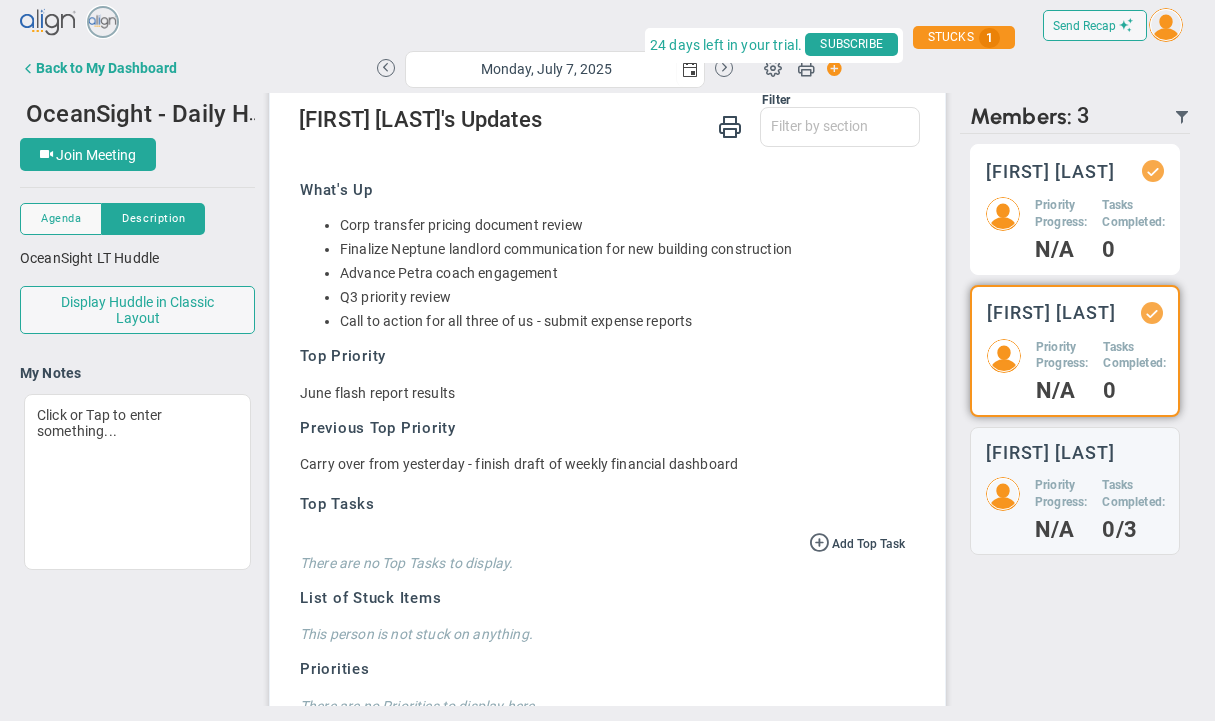 click on "Craig Churchill
Priority Progress:
N/A
Tasks Completed:
0" at bounding box center [1075, 209] 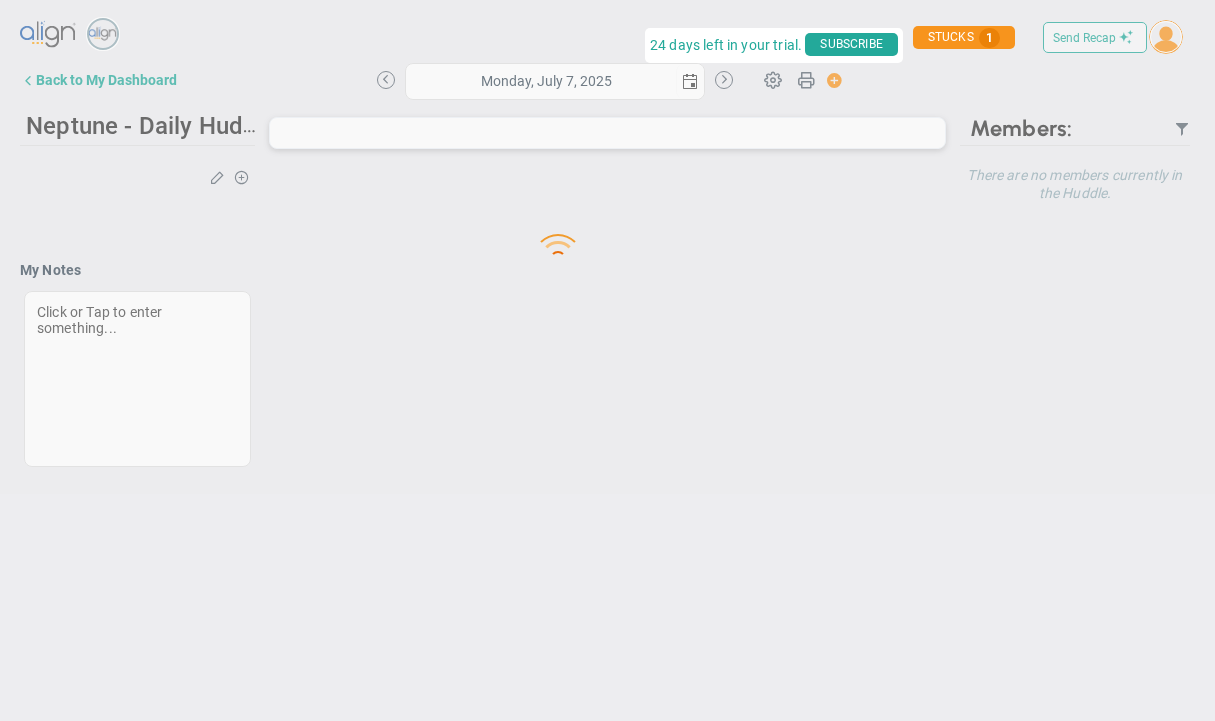 scroll, scrollTop: 0, scrollLeft: 0, axis: both 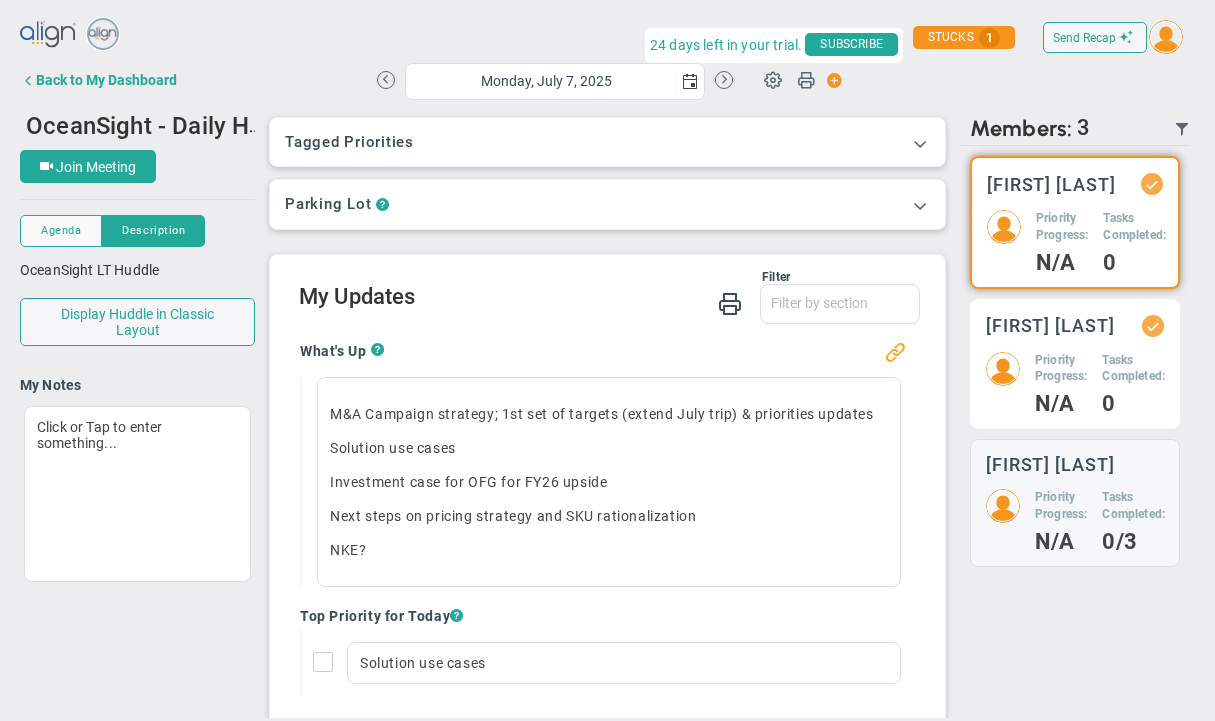 click on "[FIRST] [LAST]" at bounding box center (1051, 184) 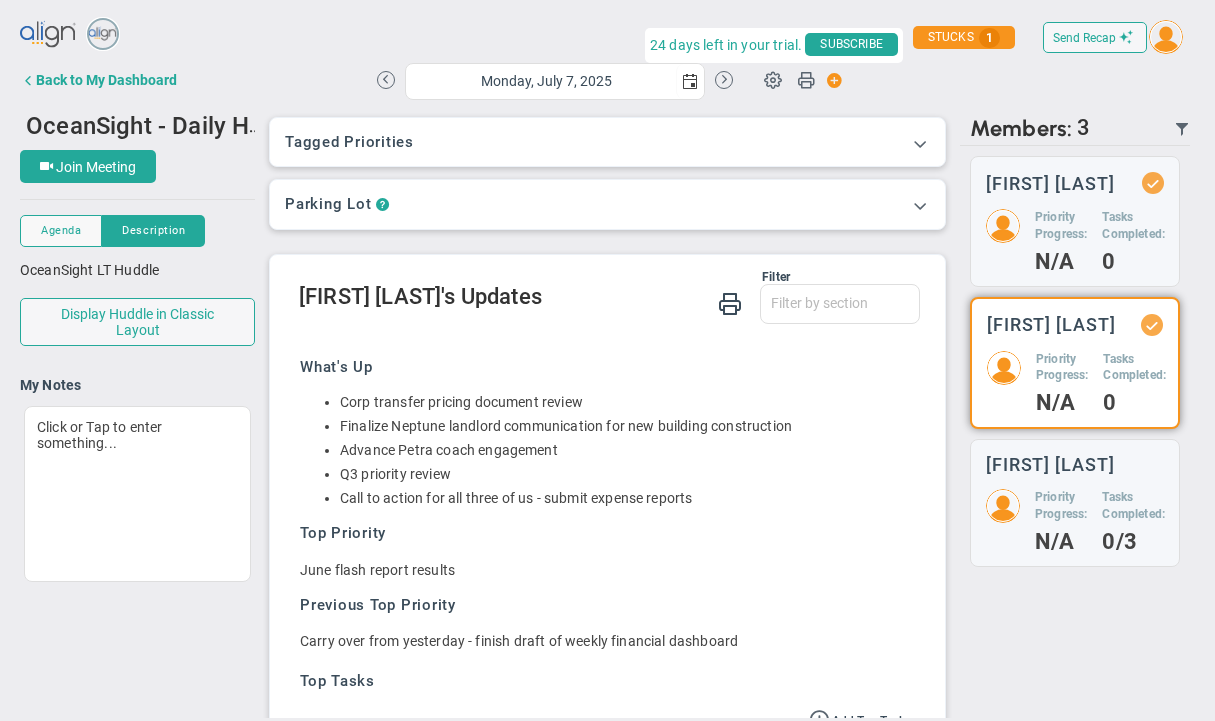 scroll, scrollTop: 165, scrollLeft: 0, axis: vertical 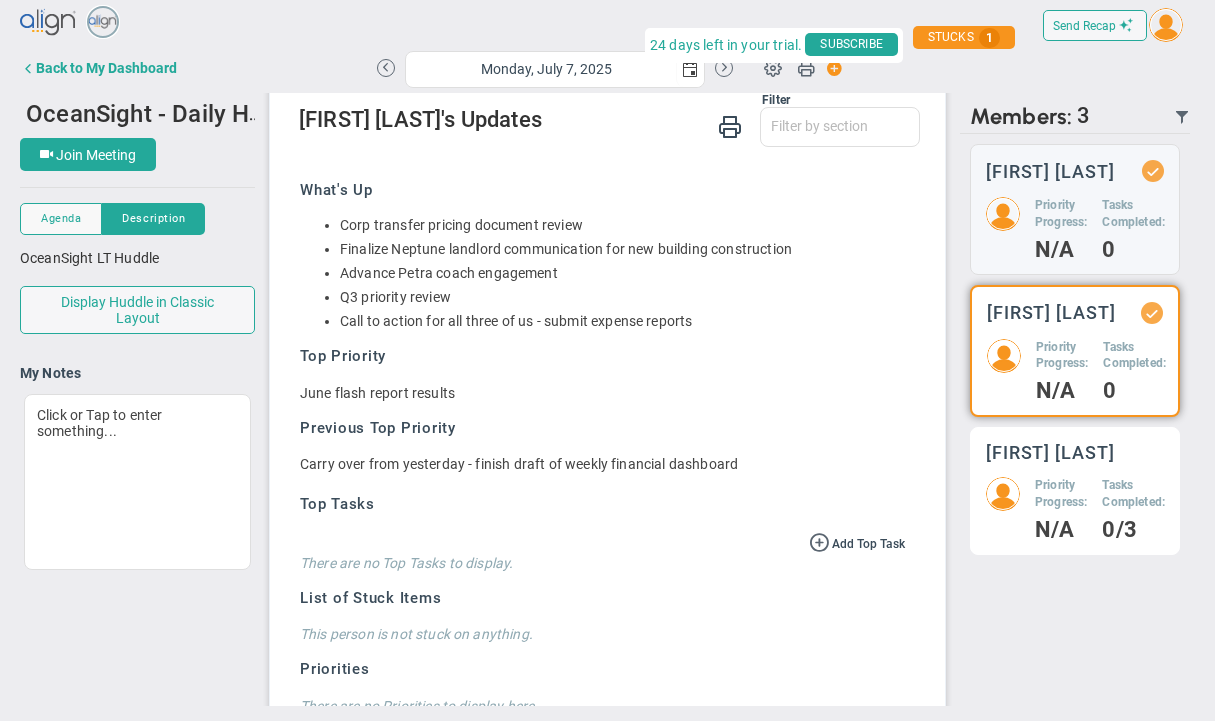 click on "[FIRST] [LAST]" at bounding box center (1050, 171) 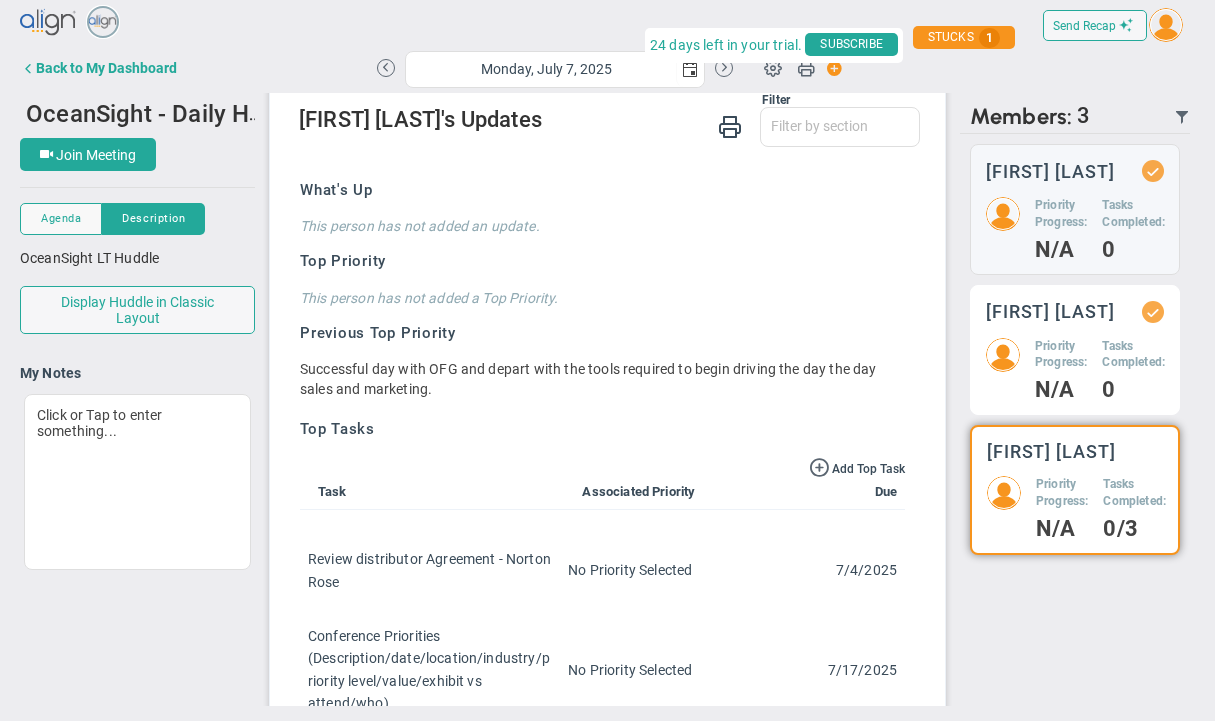 click on "Priority Progress:
N/A
Tasks Completed:
0" at bounding box center [1075, 228] 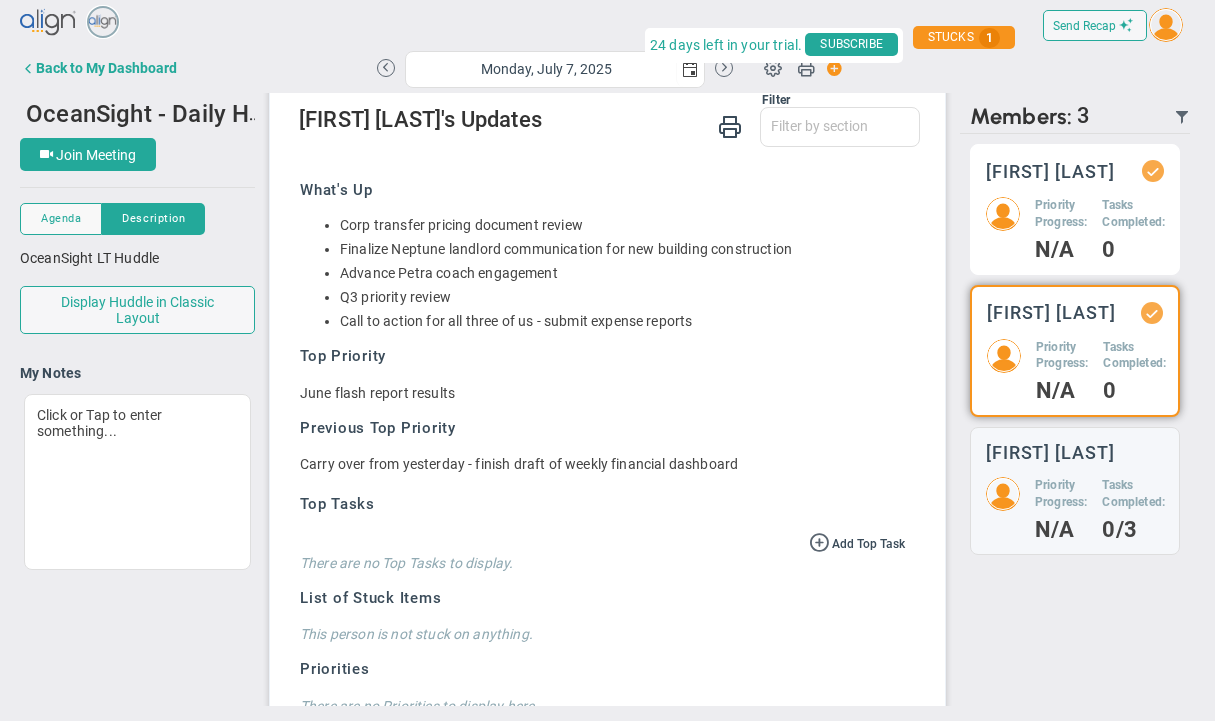 click on "N/A" at bounding box center (1061, 250) 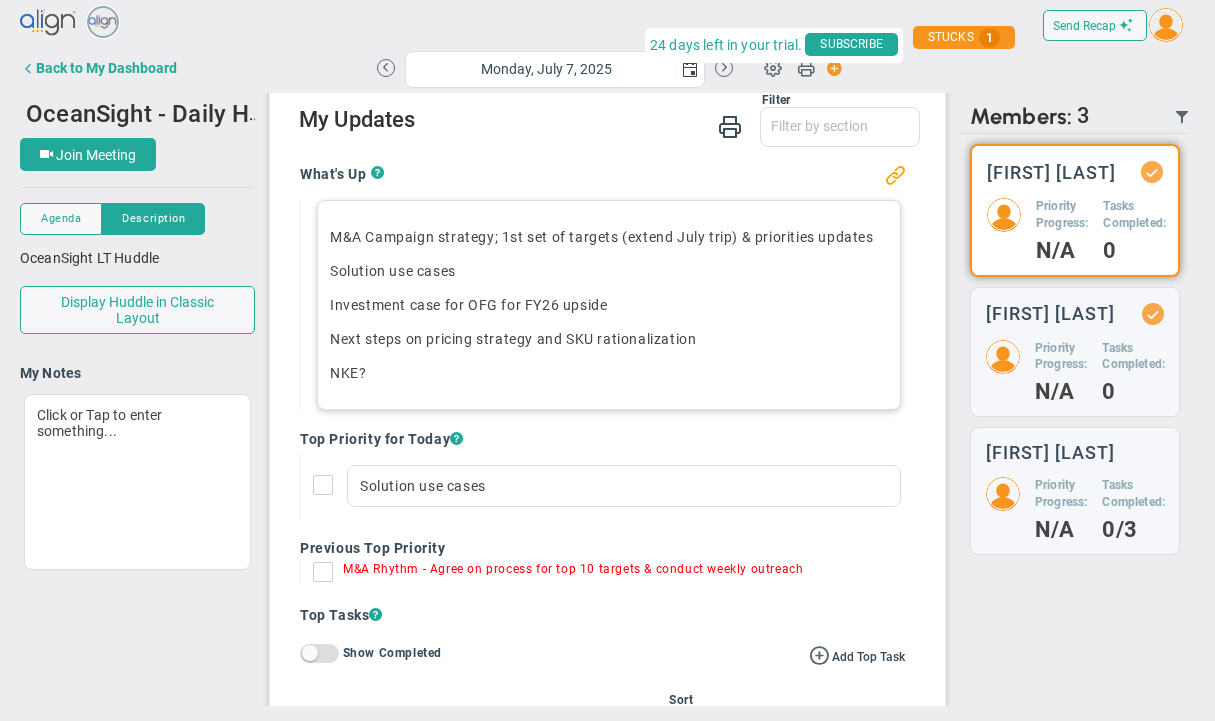 click on "NKE?" at bounding box center (609, 373) 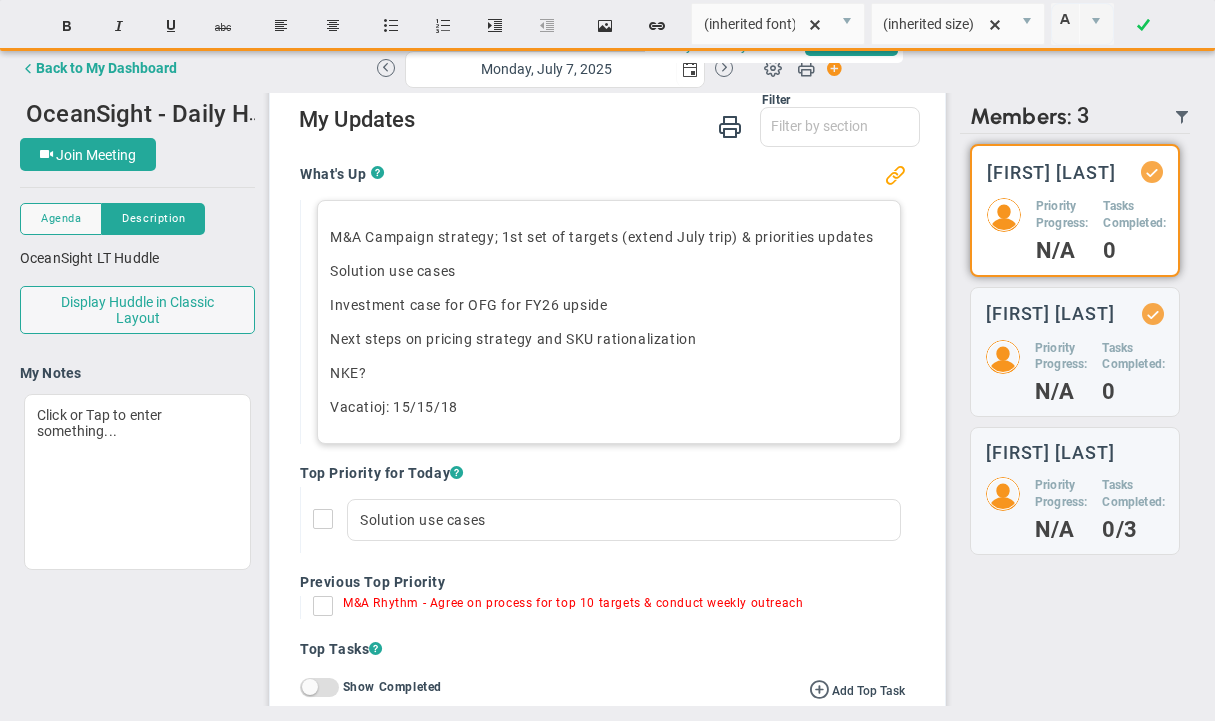 click on "Vacatioj: 15/15/18﻿" at bounding box center [609, 407] 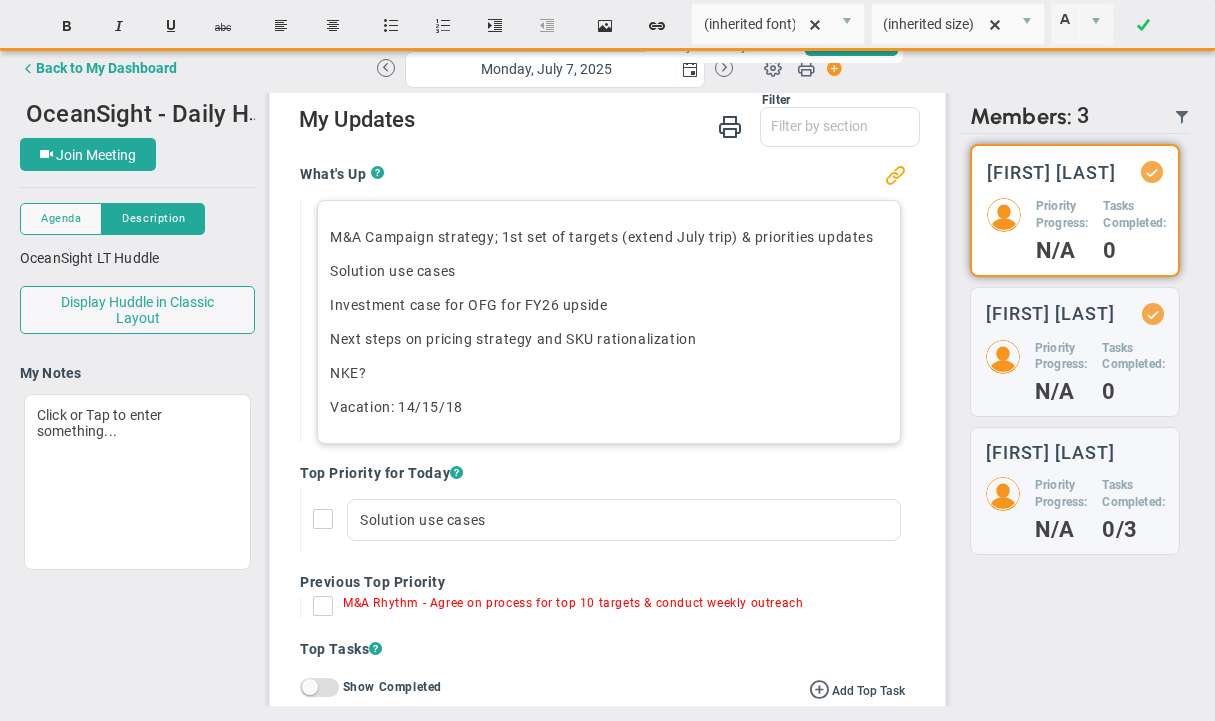 click on "Vacation: 14/15/18﻿" at bounding box center [609, 407] 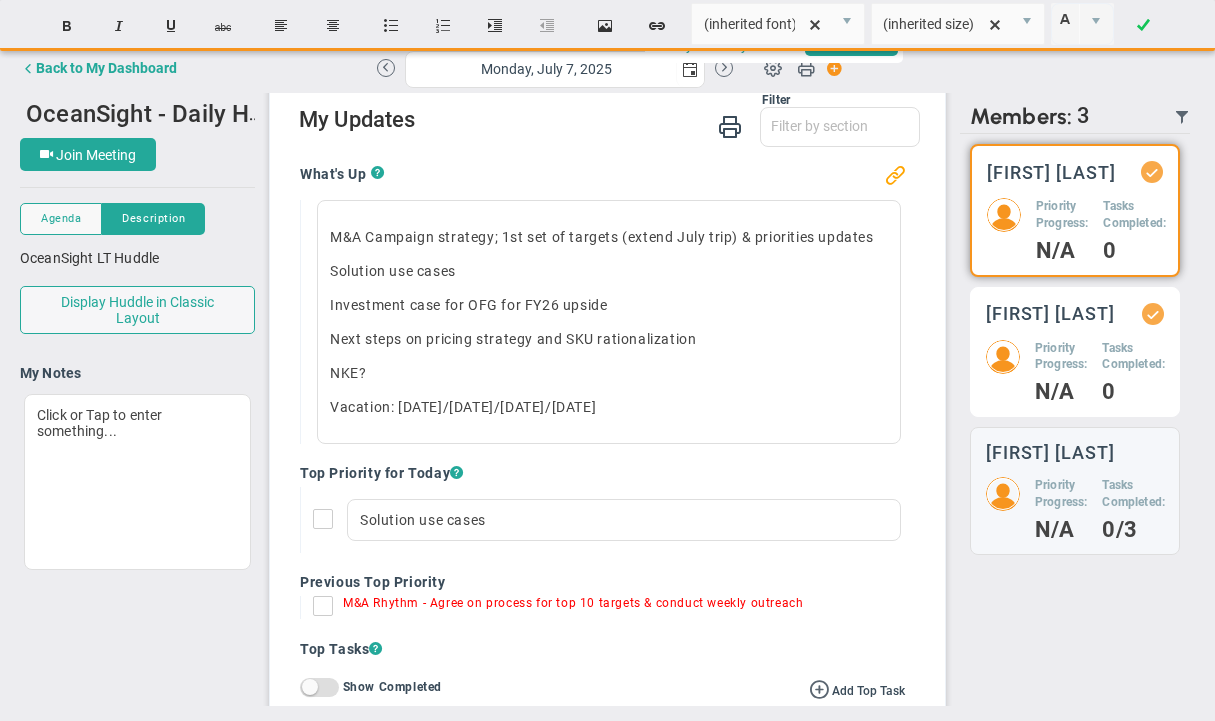 click on "Priority Progress:" at bounding box center (1062, 215) 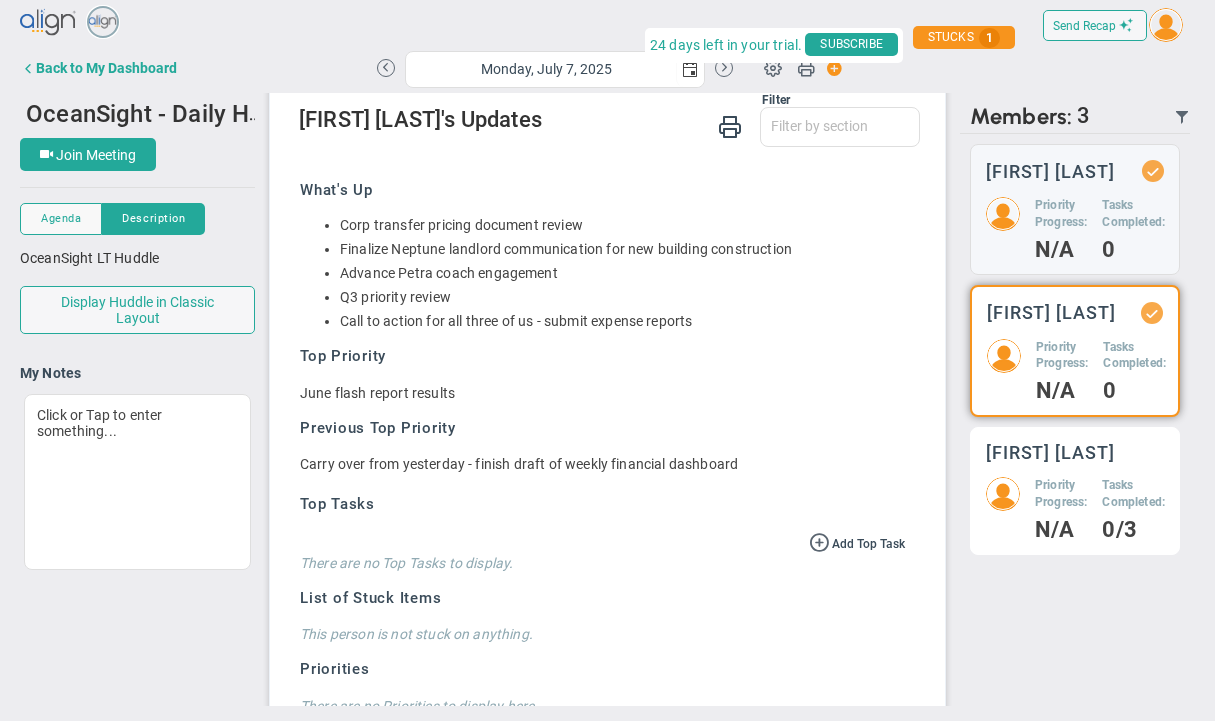 click on "Priority Progress:" at bounding box center (1061, 214) 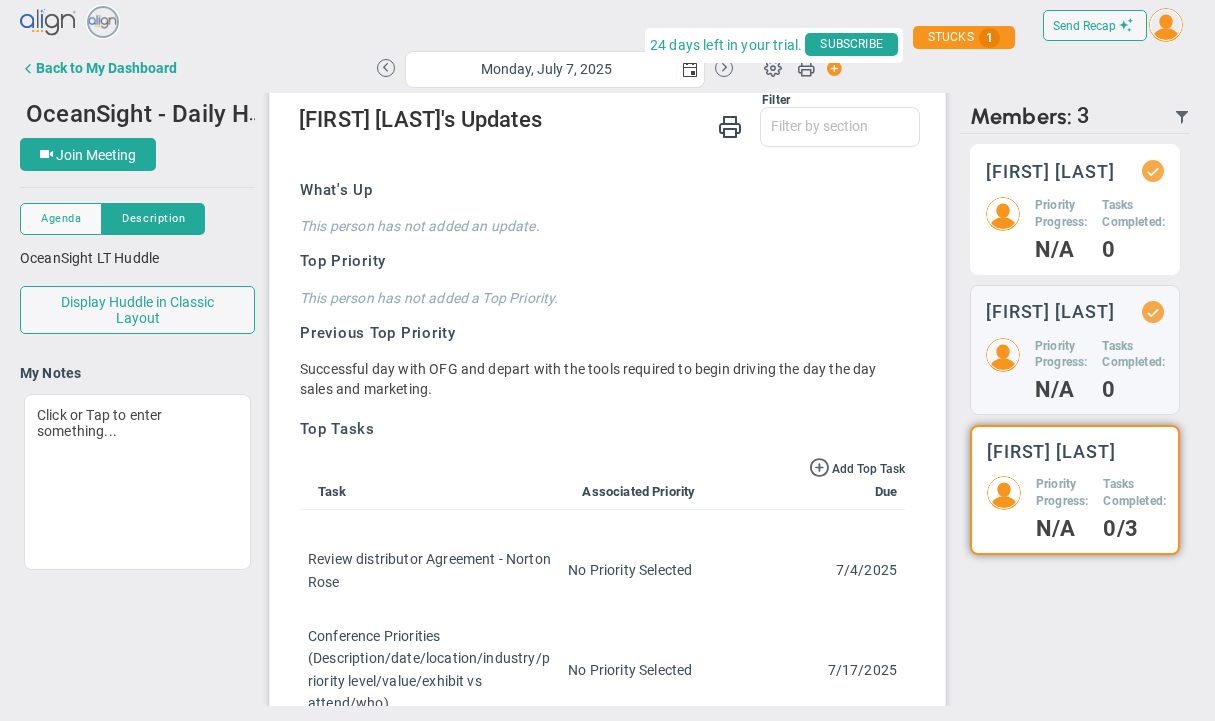 click on "Priority Progress:
N/A
Tasks Completed:
0" at bounding box center [1075, 228] 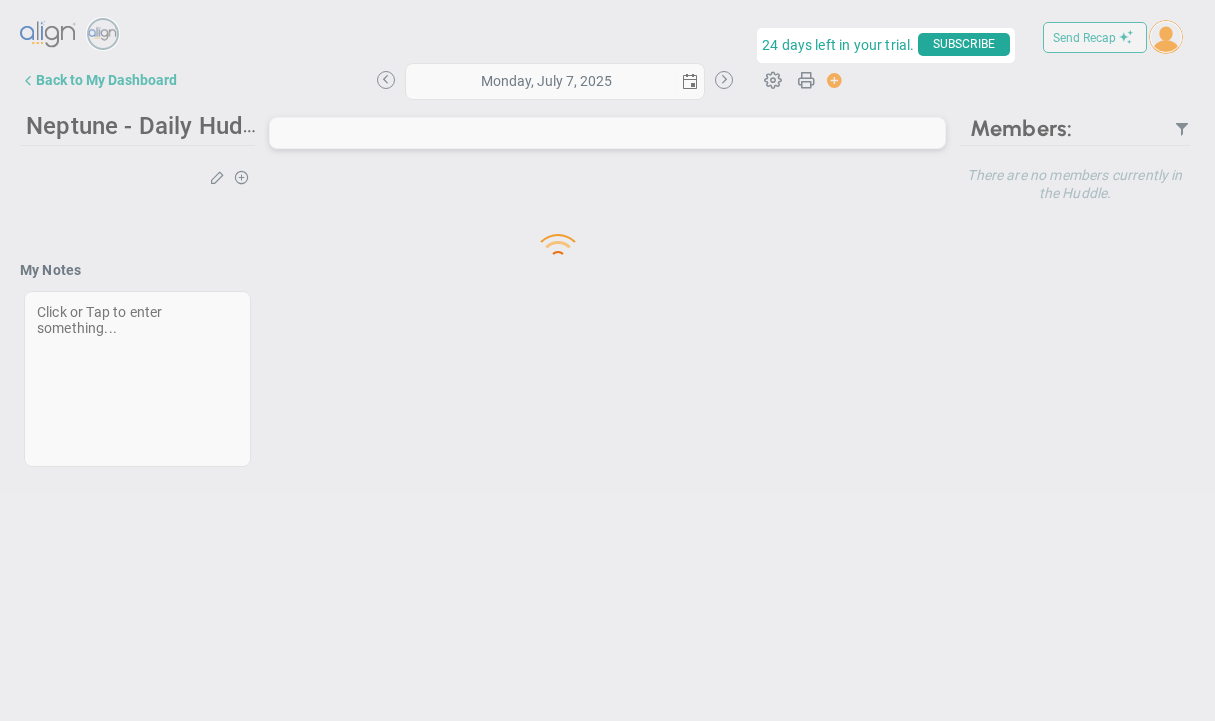 scroll, scrollTop: 0, scrollLeft: 0, axis: both 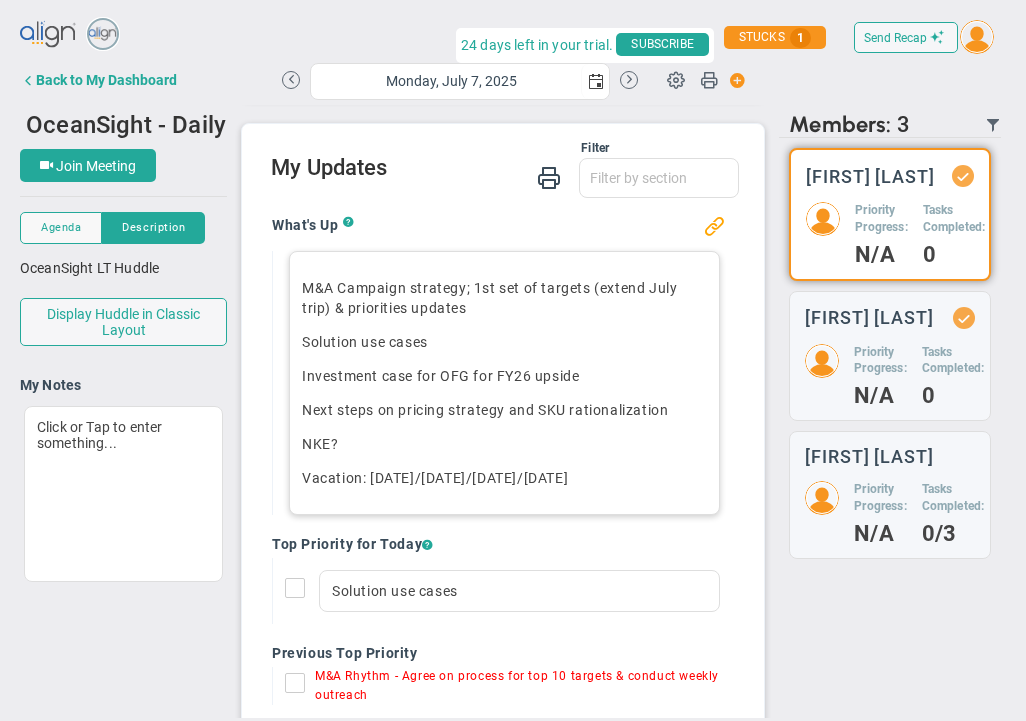 click on "NKE?" at bounding box center (504, 444) 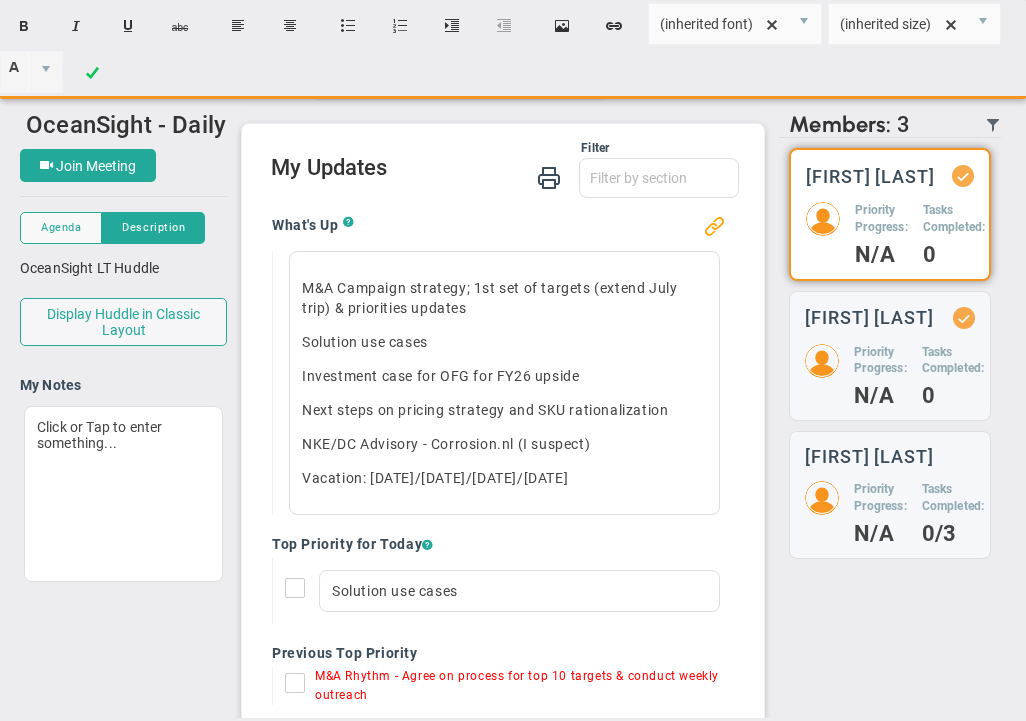 click on "Filter
What's Up Top Priorities Top Tasks Stucks Priorities
? ?" at bounding box center [503, 10] 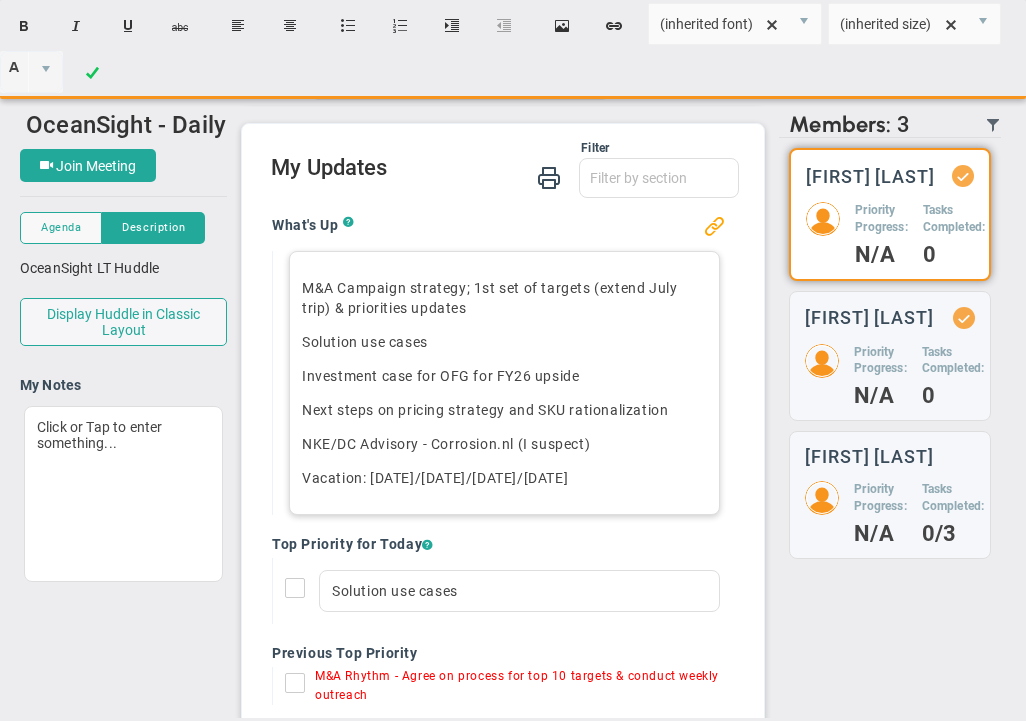 click on "NKE/DC Advisory - Corrosion.nl (I suspect)" at bounding box center (504, 444) 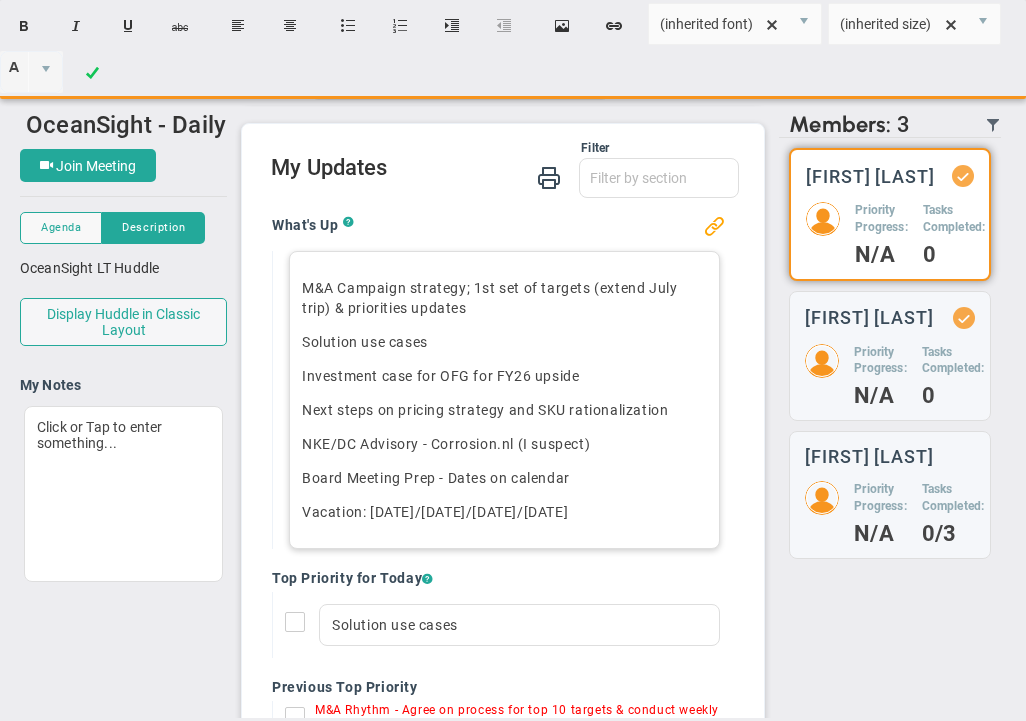click on "Board Meeting Prep - Dates on calendar ﻿" at bounding box center (504, 478) 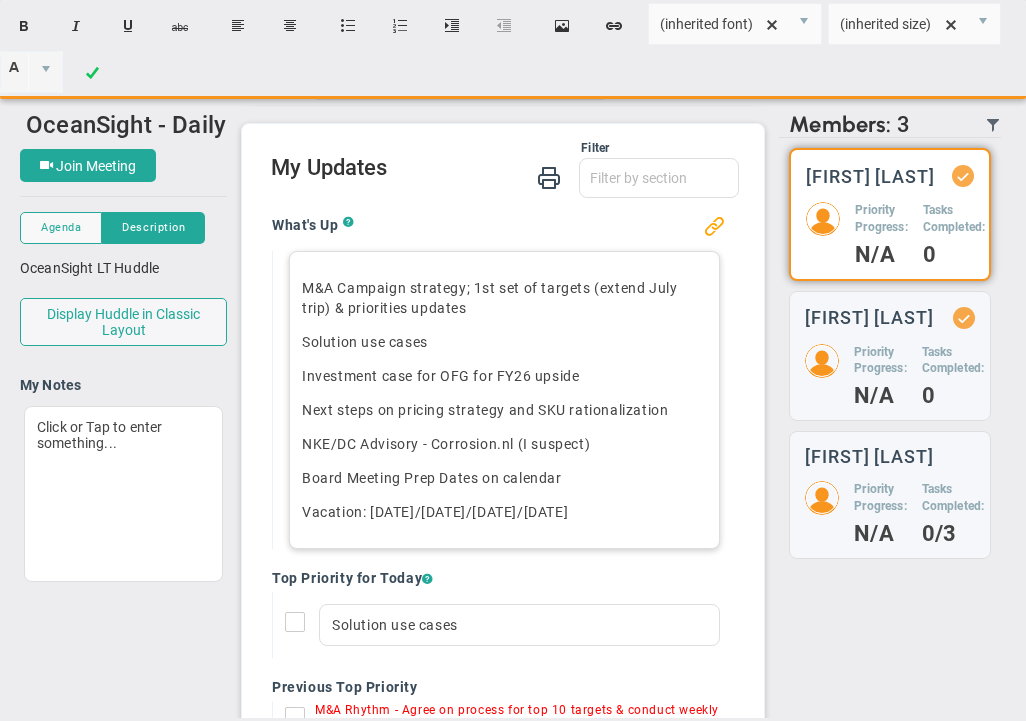 click on "Board Meeting Prep Dates on calendar ﻿" at bounding box center [504, 478] 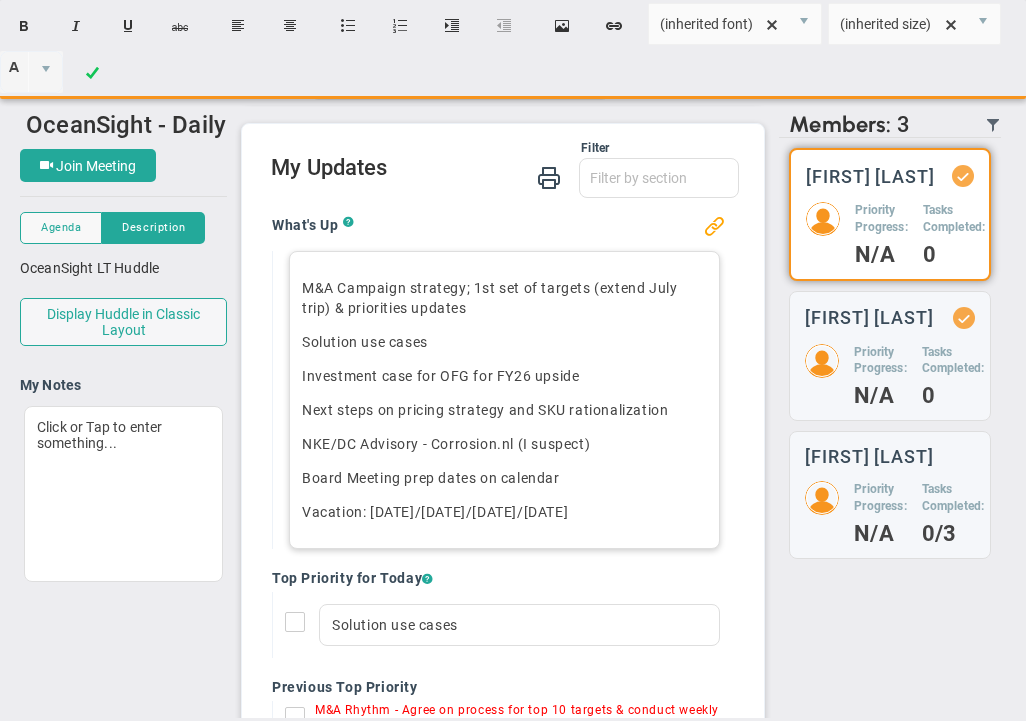 click on "M&A Campaign strategy; 1st set of targets (extend [MONTH] trip) & priorities updates Solution use cases Investment case for OFG for FY26 upside Next steps on pricing strategy and SKU rationalization NKE/DC Advisory - Corrosion.nl (I suspect) Board Meeting prep dates on calendar Vacation: [DATE]/[DATE]/[DATE]/[DATE]" at bounding box center [504, 400] 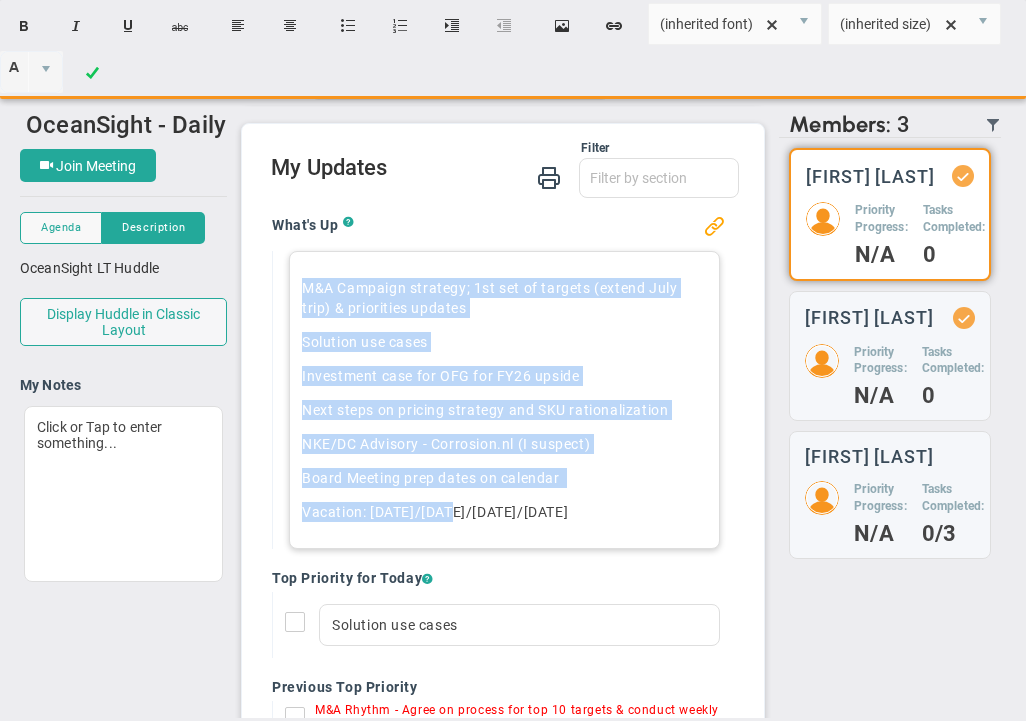 drag, startPoint x: 301, startPoint y: 284, endPoint x: 474, endPoint y: 534, distance: 304.0214 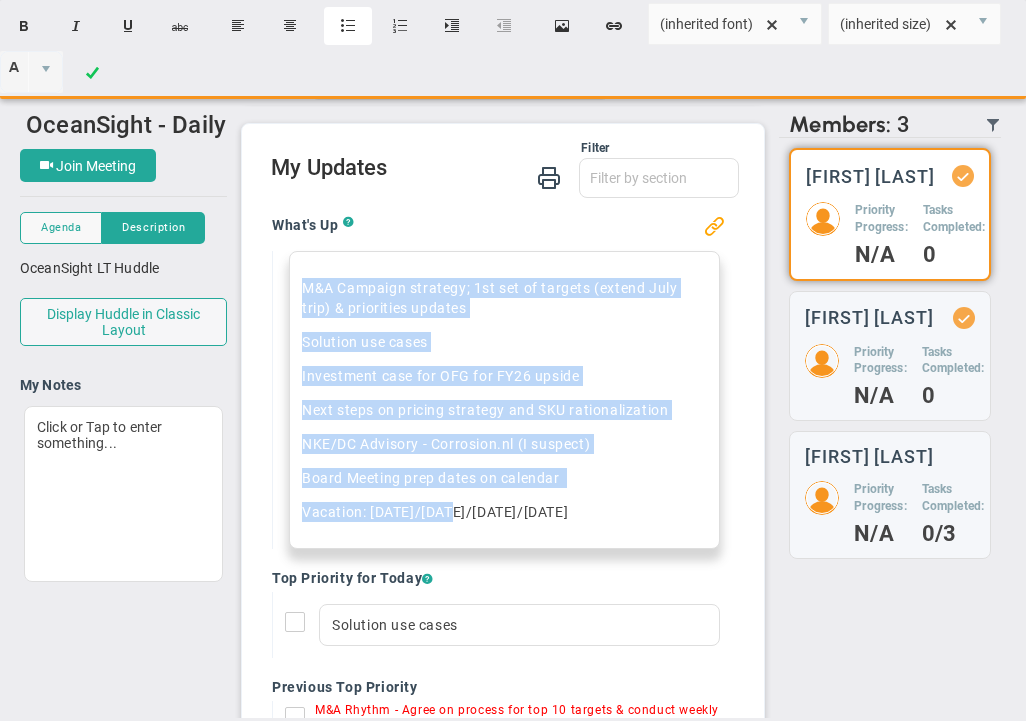 click on "Insert unordered list" at bounding box center (348, 26) 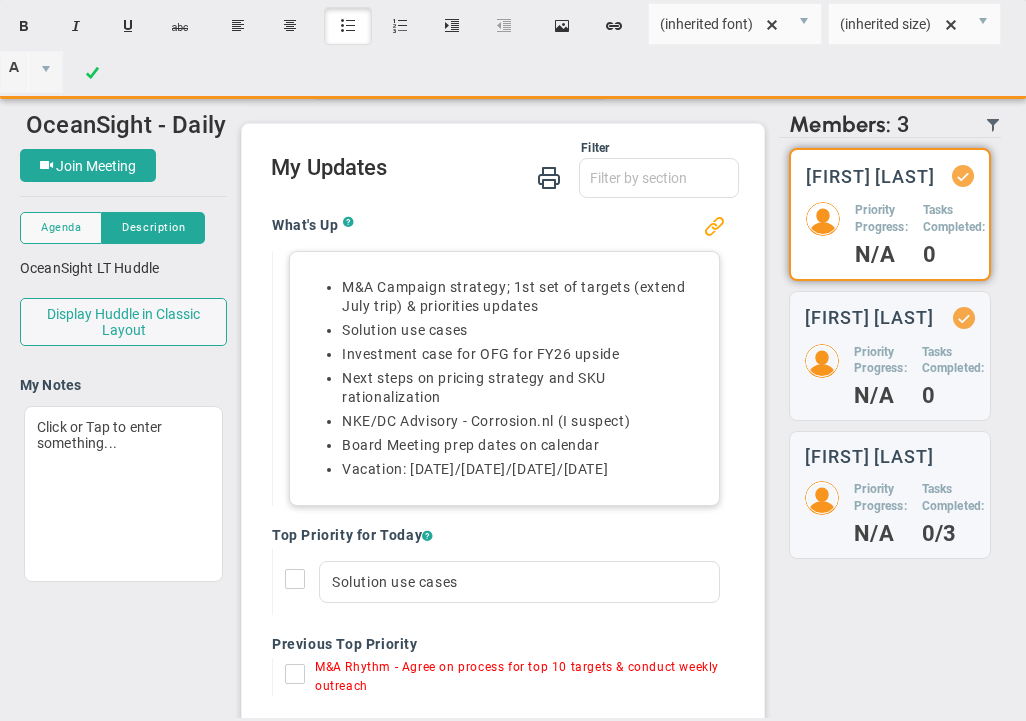 click on "Solution use cases" at bounding box center [524, 330] 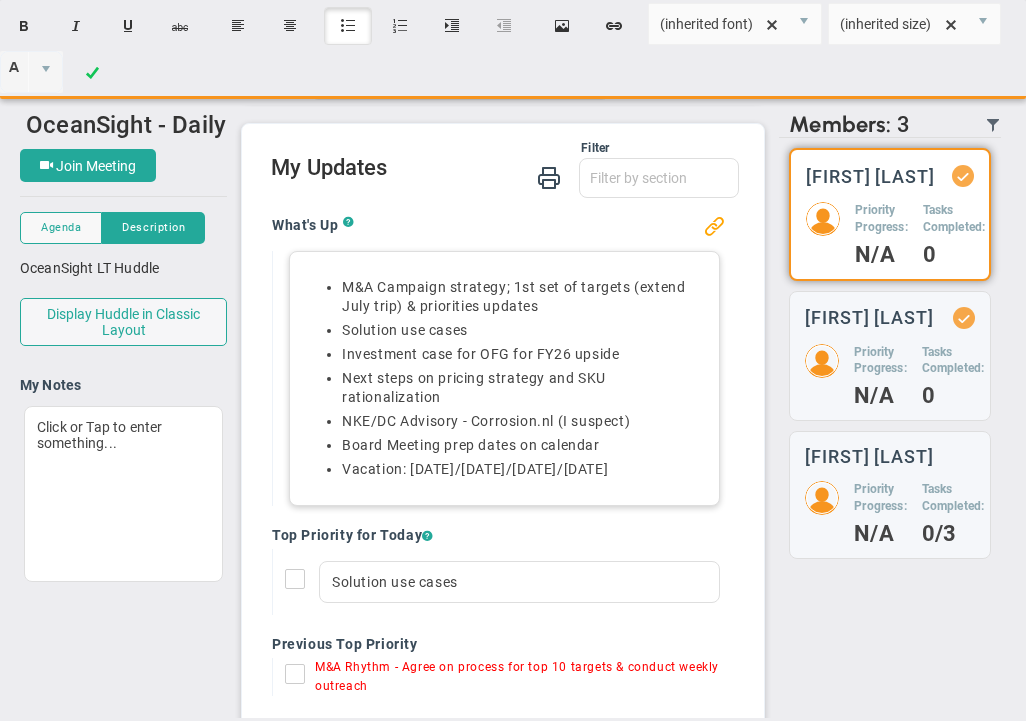 click on "M&A Campaign strategy; 1st set of targets (extend July trip) & priorities updates Solution use cases Investment case for OFG for FY26 upside Next steps on pricing strategy and SKU rationalization NKE/DC Advisory - Corrosion.nl (I suspect) Board Meeting prep dates on calendar ﻿ Vacation: 14/15/18/21" at bounding box center [504, 378] 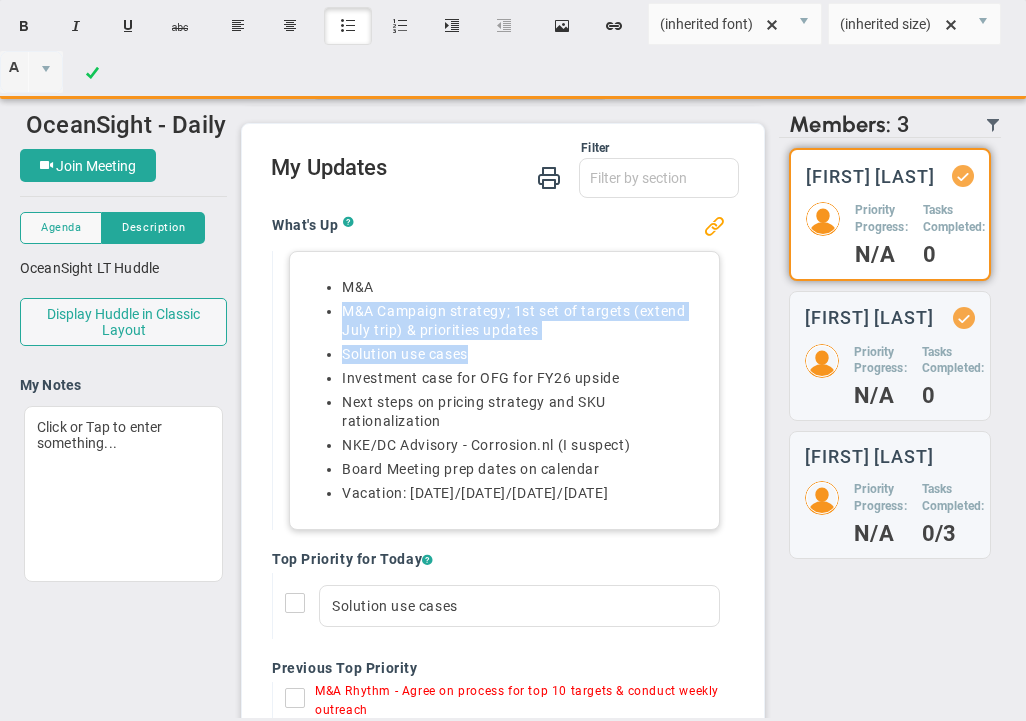 drag, startPoint x: 336, startPoint y: 312, endPoint x: 495, endPoint y: 348, distance: 163.02454 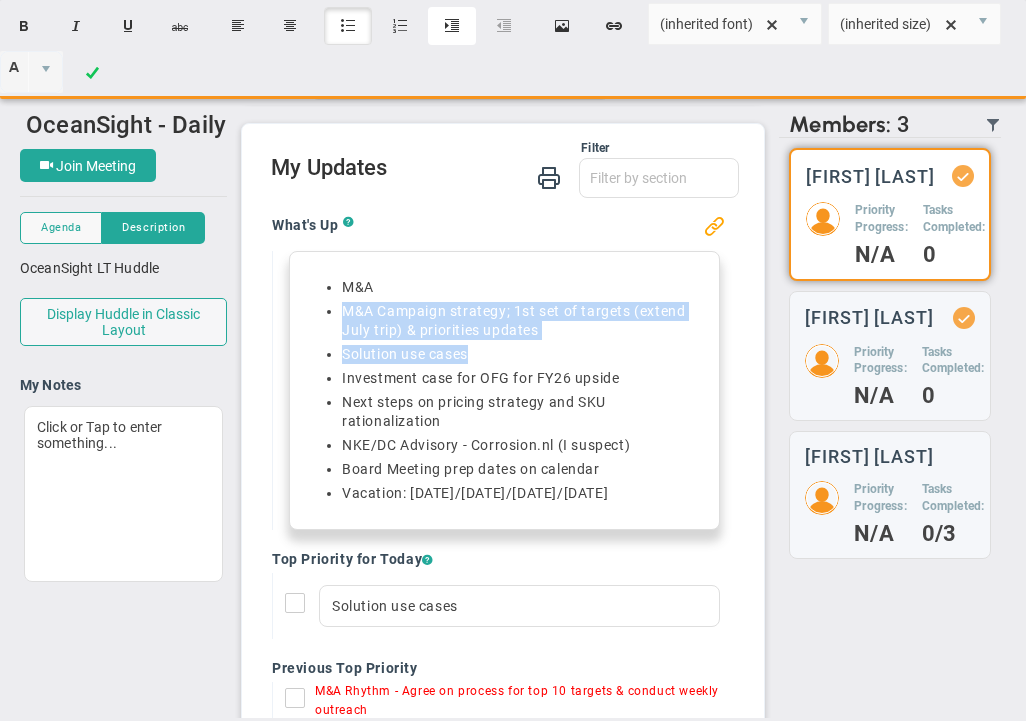click on "Indent" at bounding box center [452, 26] 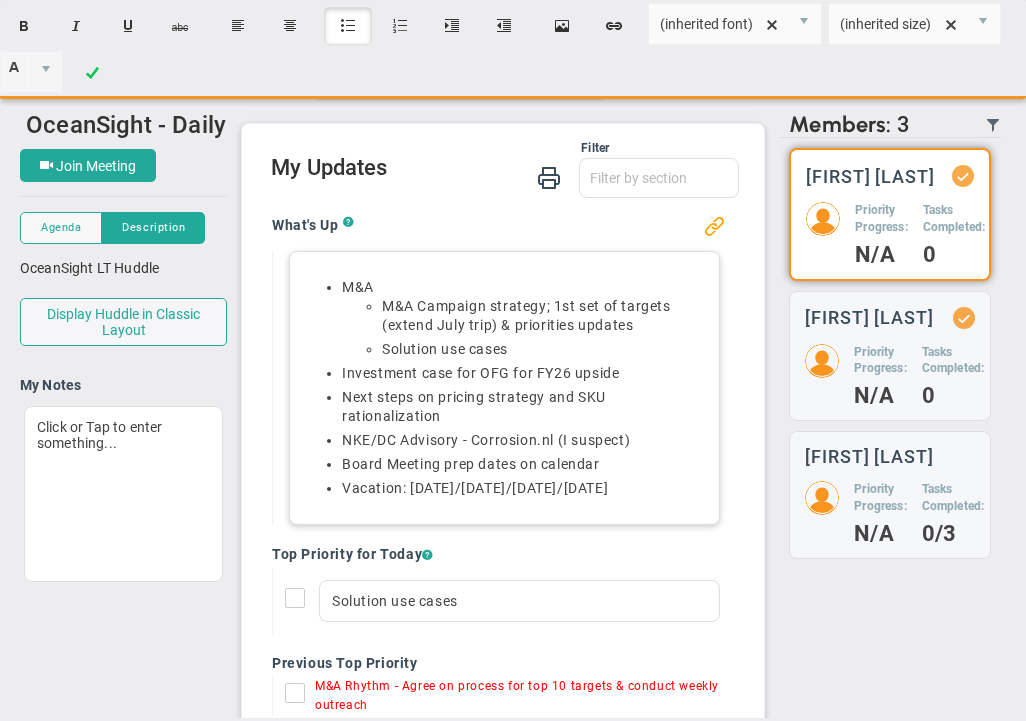 click on "M&A﻿ M&A Campaign strategy; 1st set of targets (extend July trip) & priorities updates Solution use cases Investment case for OFG for FY26 upside Next steps on pricing strategy and SKU rationalization NKE/DC Advisory - Corrosion.nl (I suspect) Board Meeting prep dates on calendar ﻿ Vacation: 14/15/18/21" at bounding box center [504, 388] 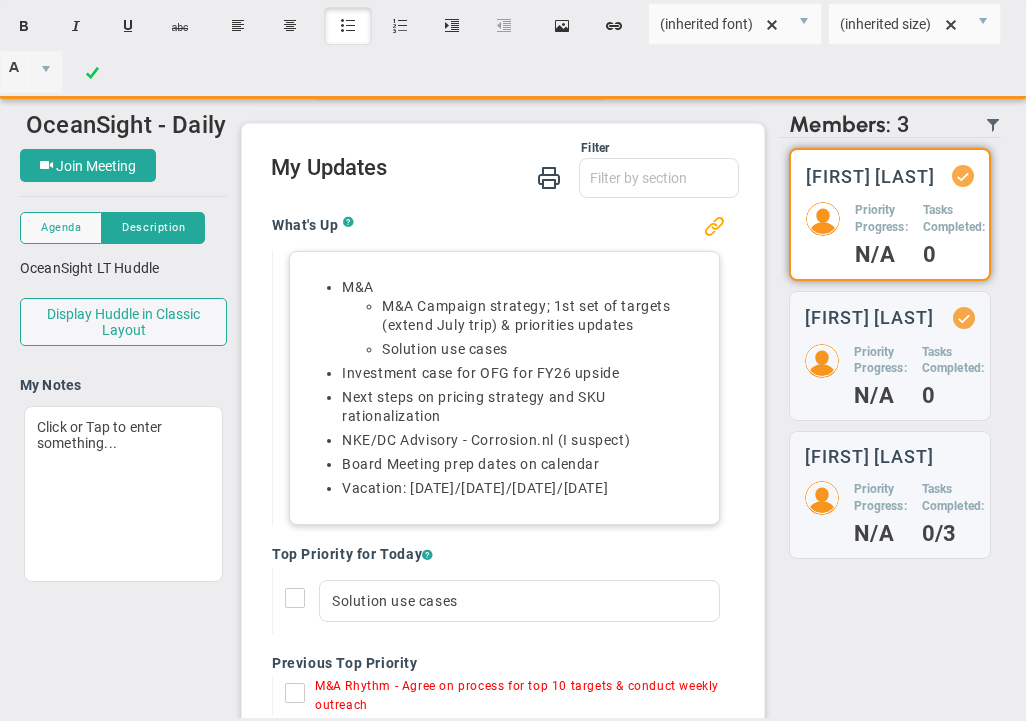 click on "Board Meeting prep dates on calendar ﻿" at bounding box center (524, 464) 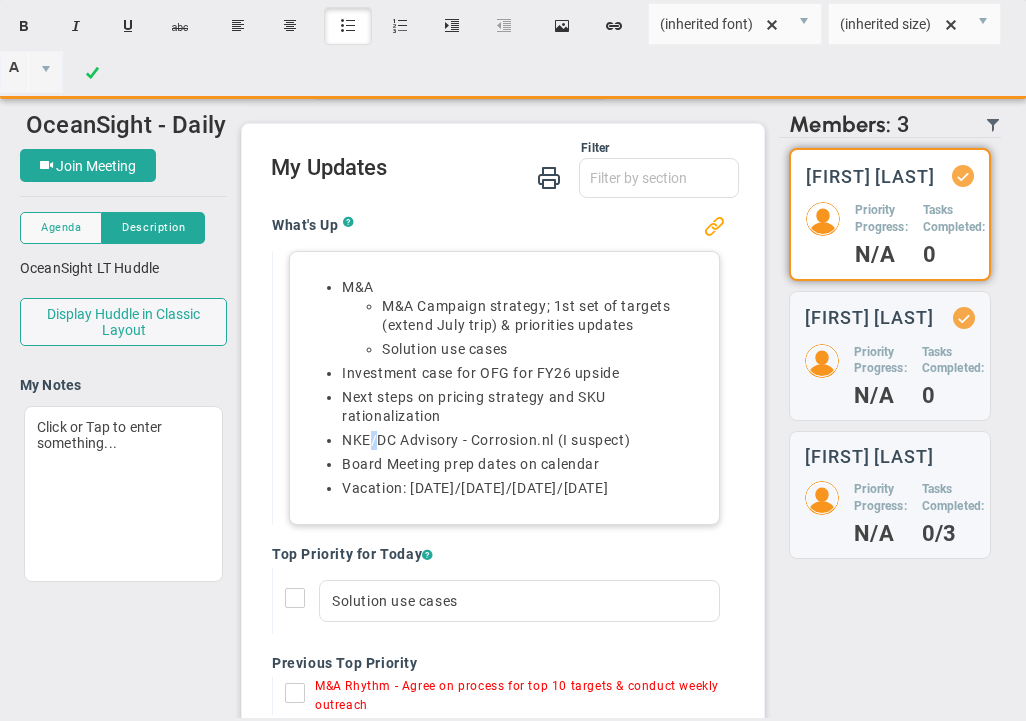 click on "NKE/DC Advisory - Corrosion.nl (I suspect)" at bounding box center [524, 440] 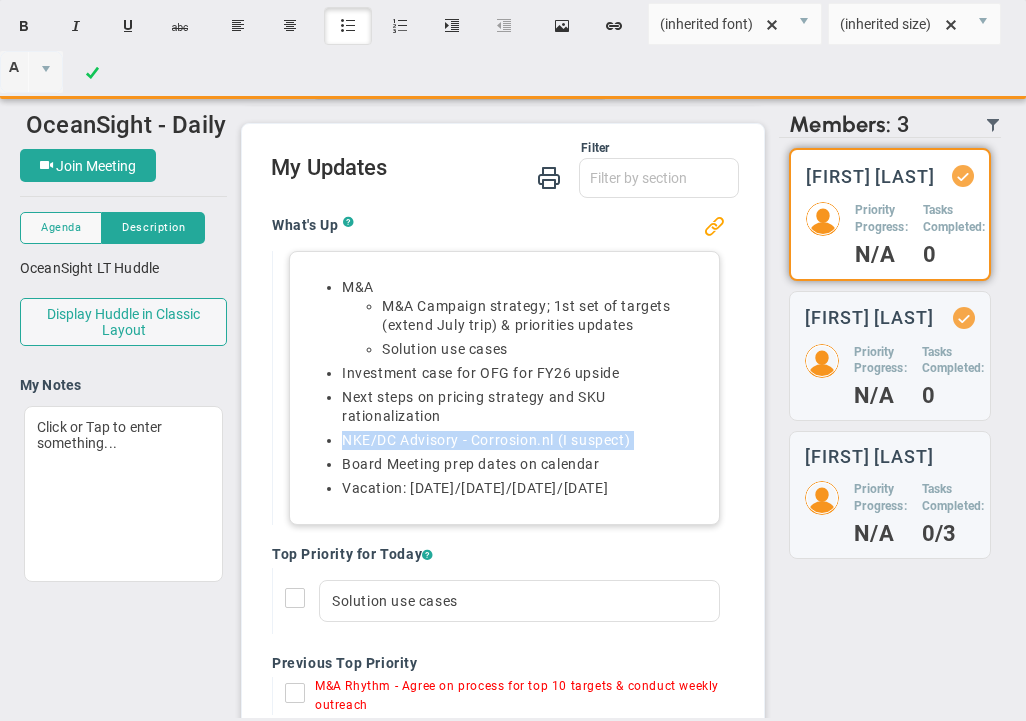 click on "NKE/DC Advisory - Corrosion.nl (I suspect)" at bounding box center [524, 440] 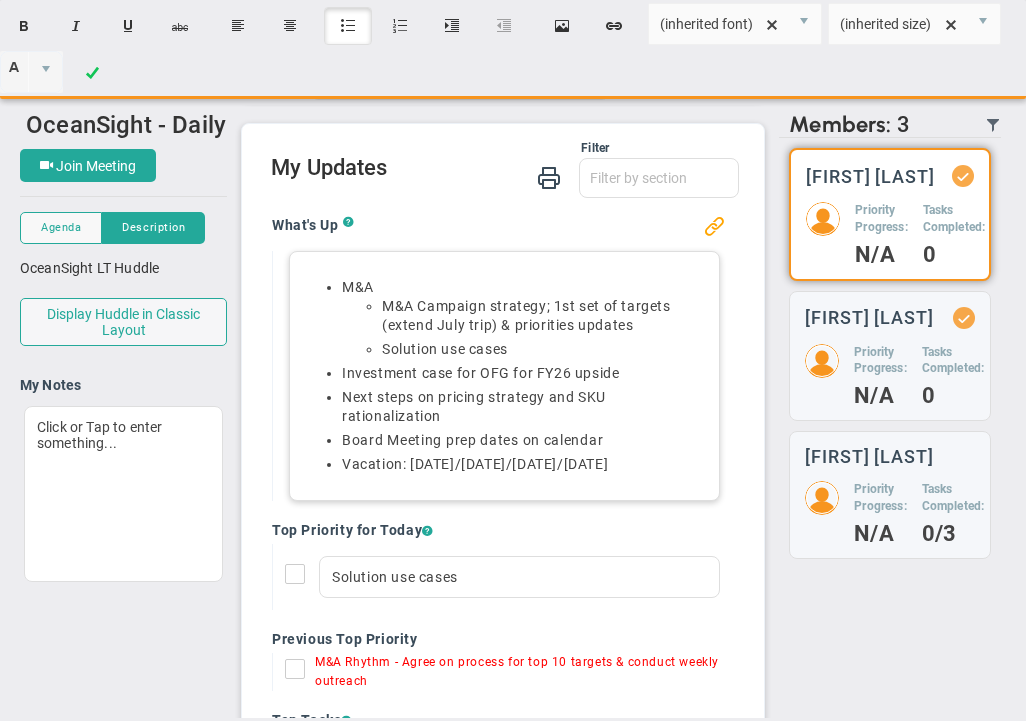click on "Solution use cases" at bounding box center (544, 349) 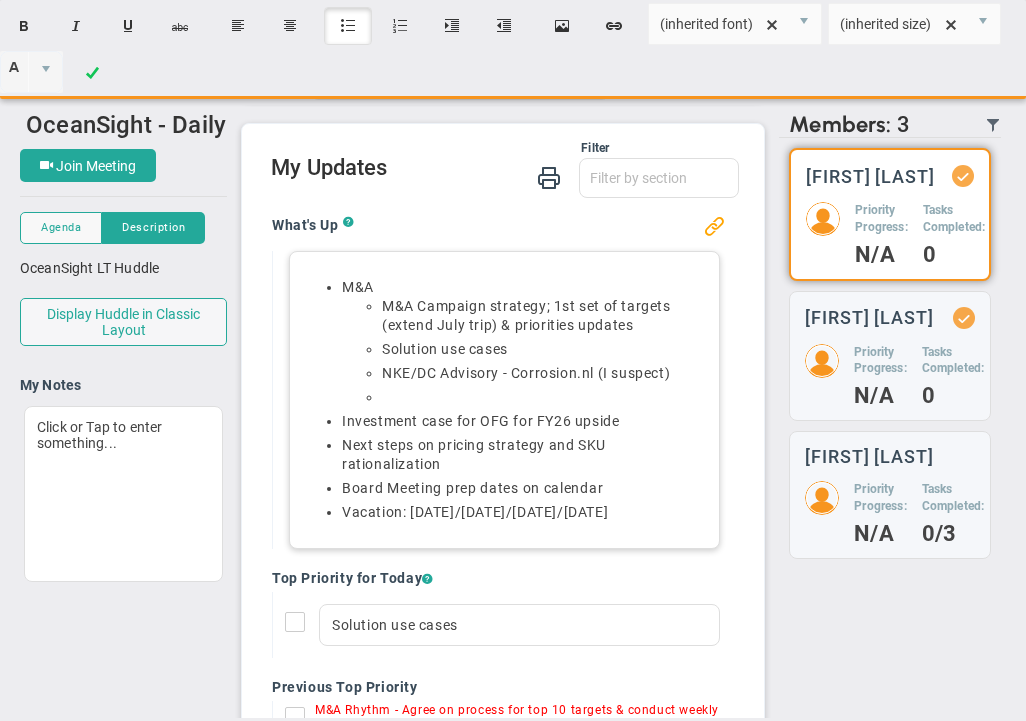 click at bounding box center [544, 349] 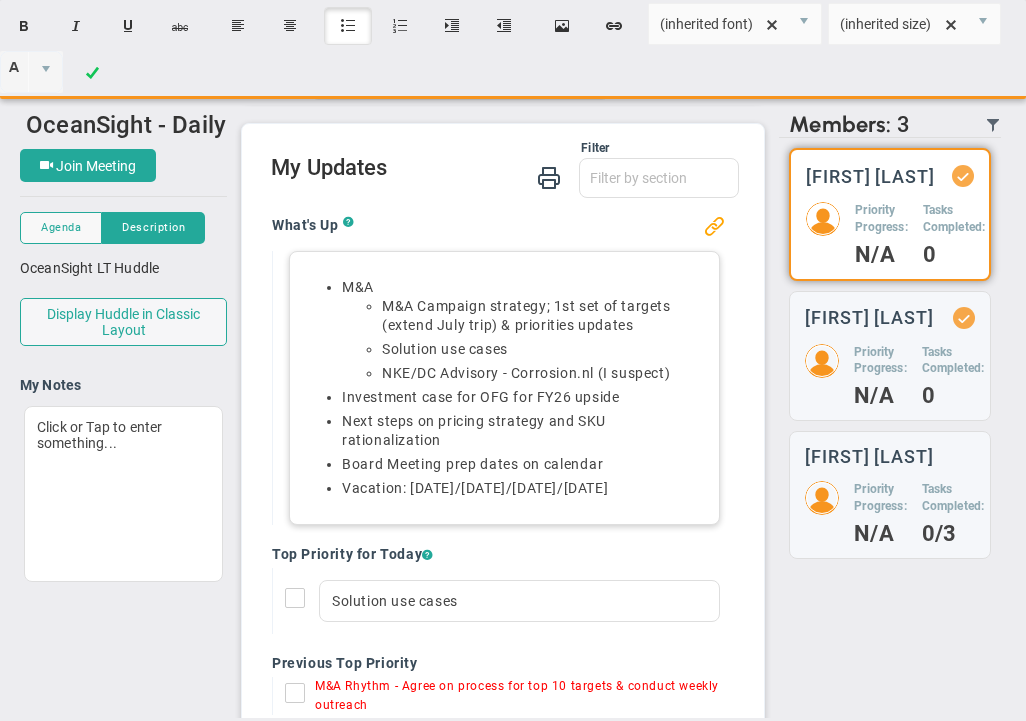 click on "Solution use cases" at bounding box center [544, 349] 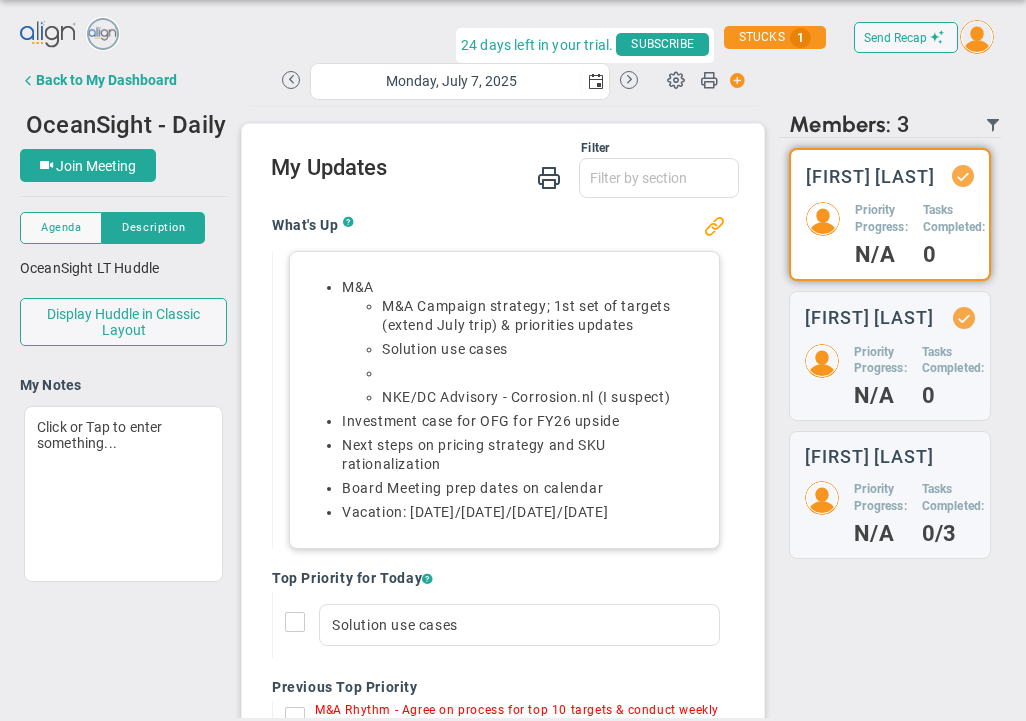 type 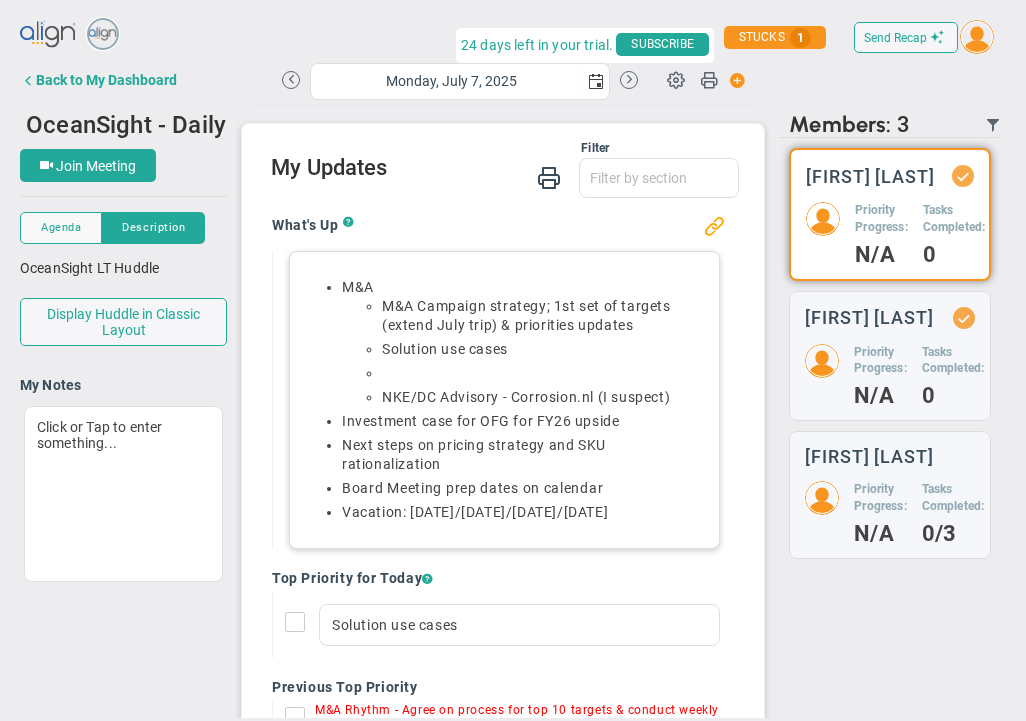 click on "﻿" at bounding box center (544, 373) 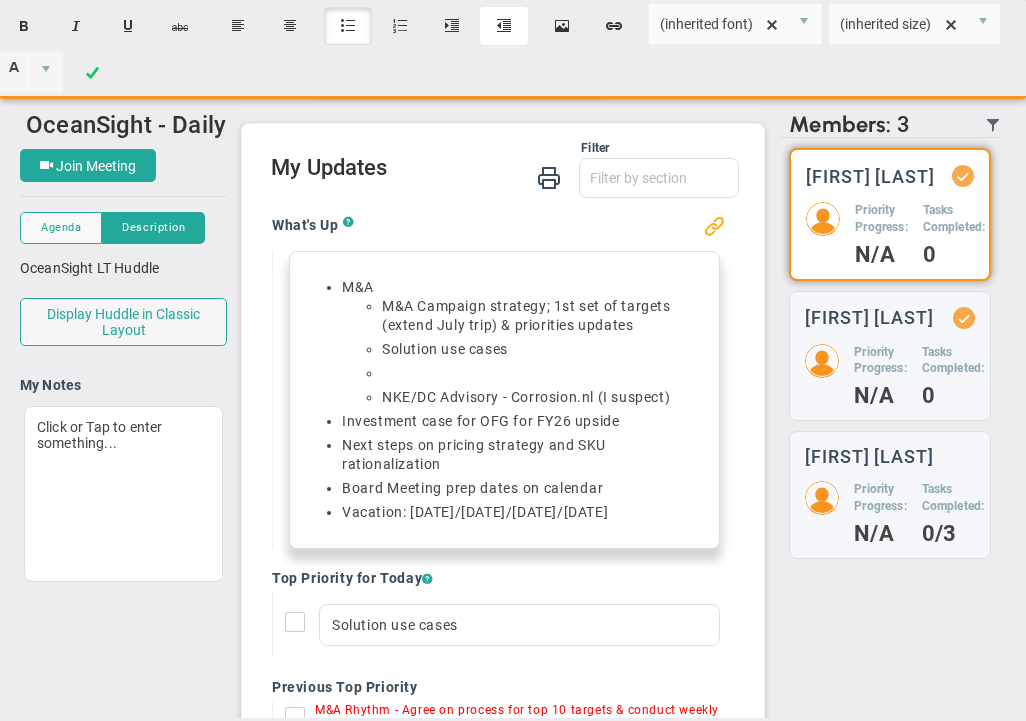 click on "Outdent" at bounding box center (504, 26) 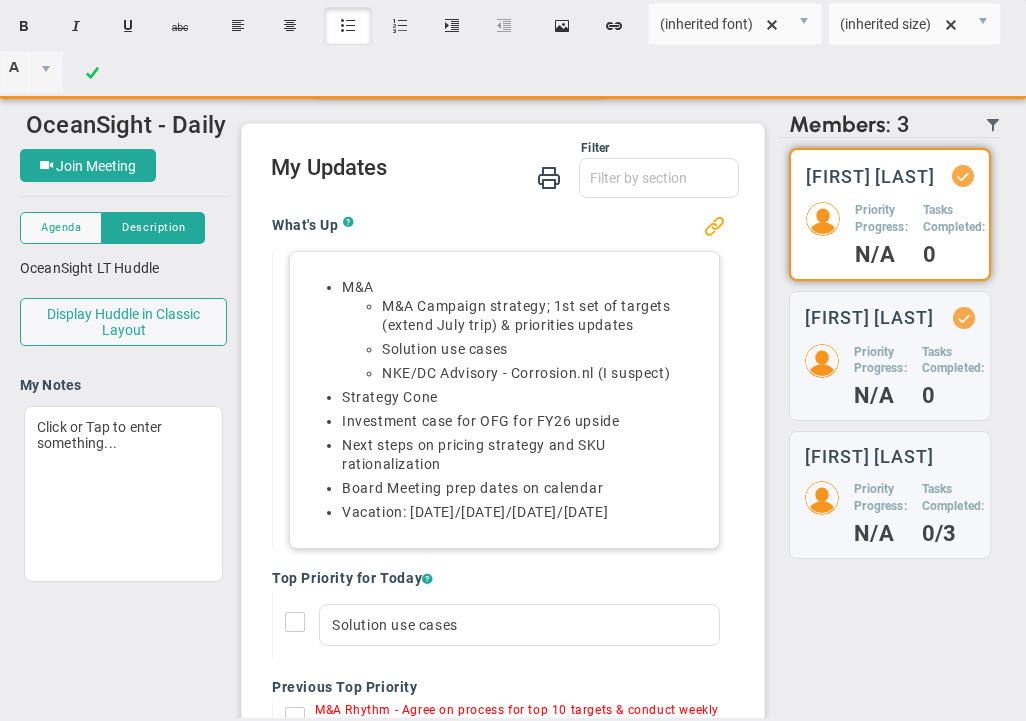 click on "Solution use cases" at bounding box center (544, 349) 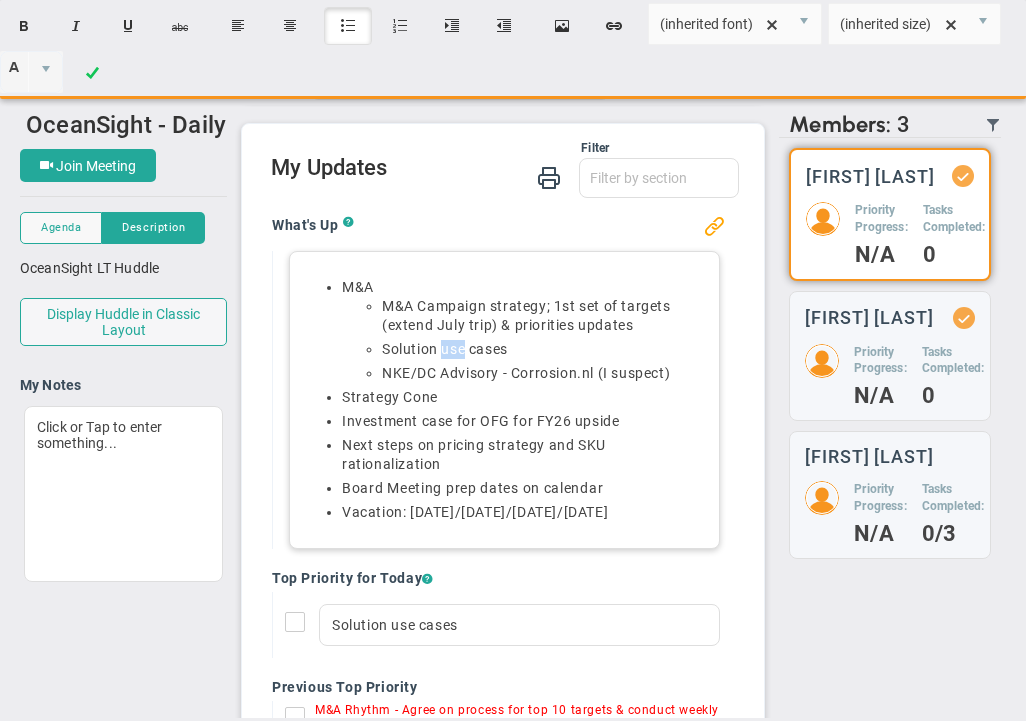 click on "Solution use cases" at bounding box center [544, 349] 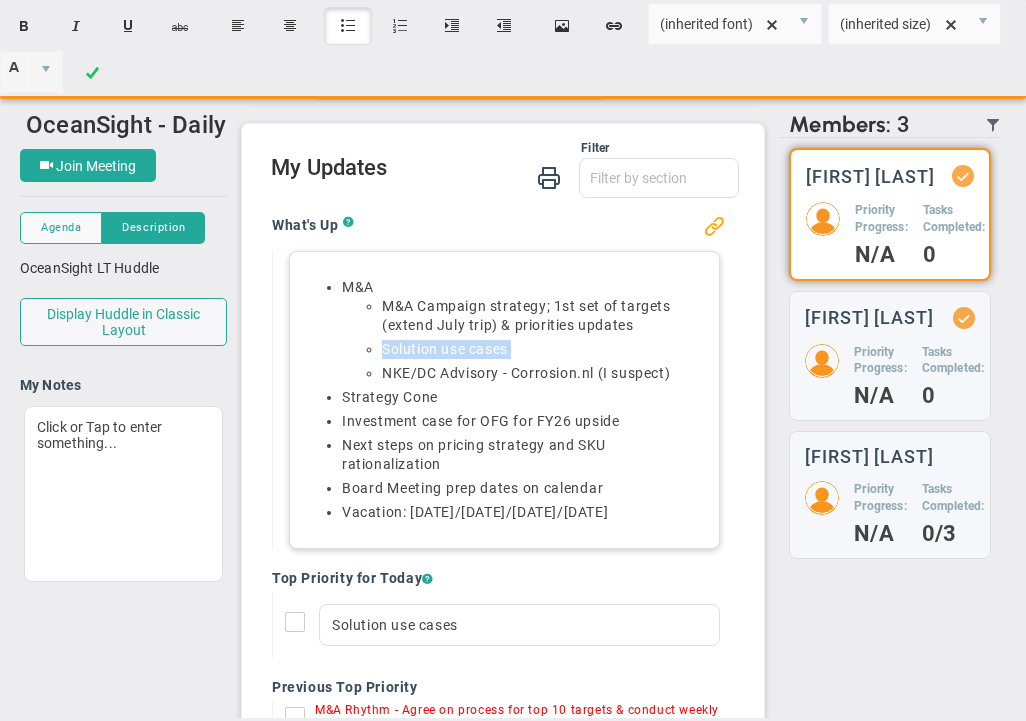 click on "Solution use cases" at bounding box center [544, 349] 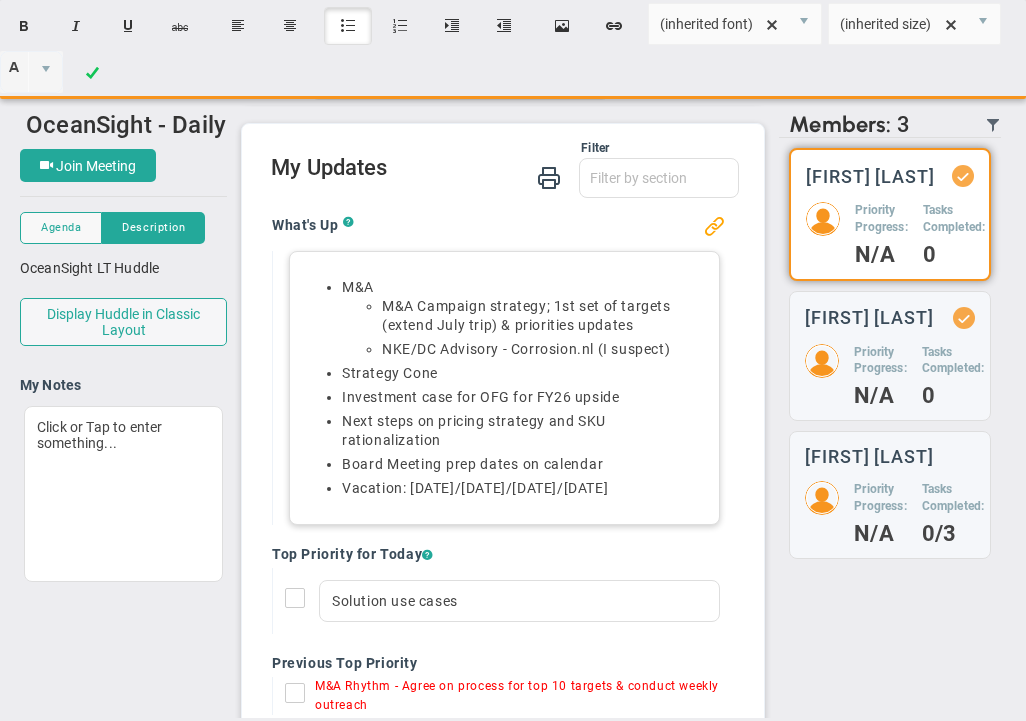 click on "﻿Strategy Cone﻿" at bounding box center (524, 373) 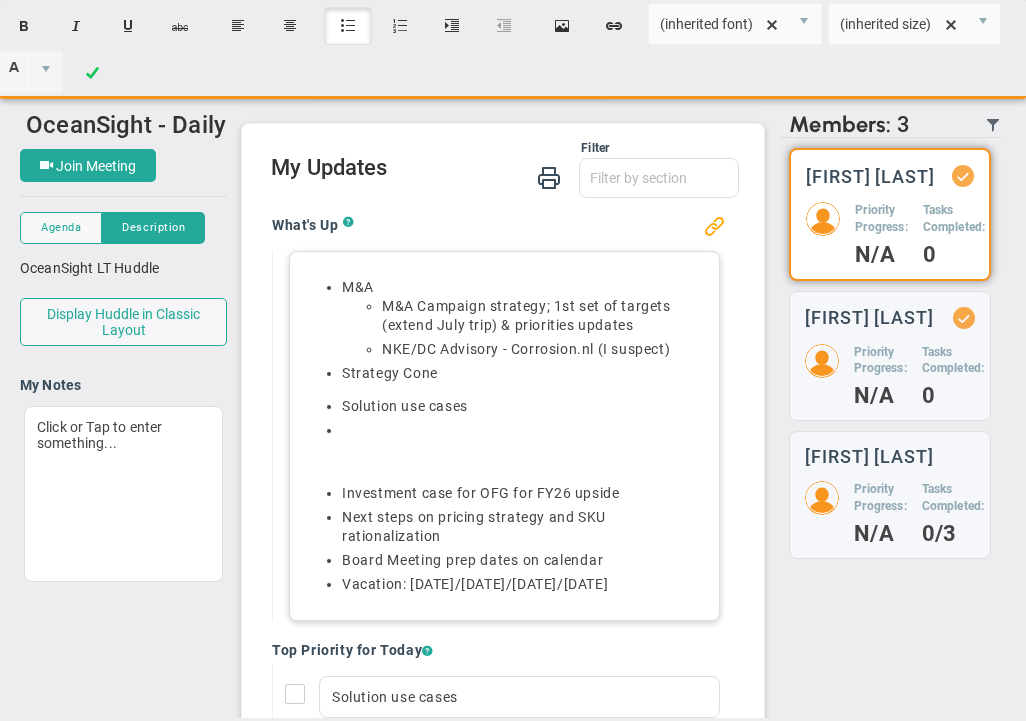 click on "Solution use cases" at bounding box center (504, 418) 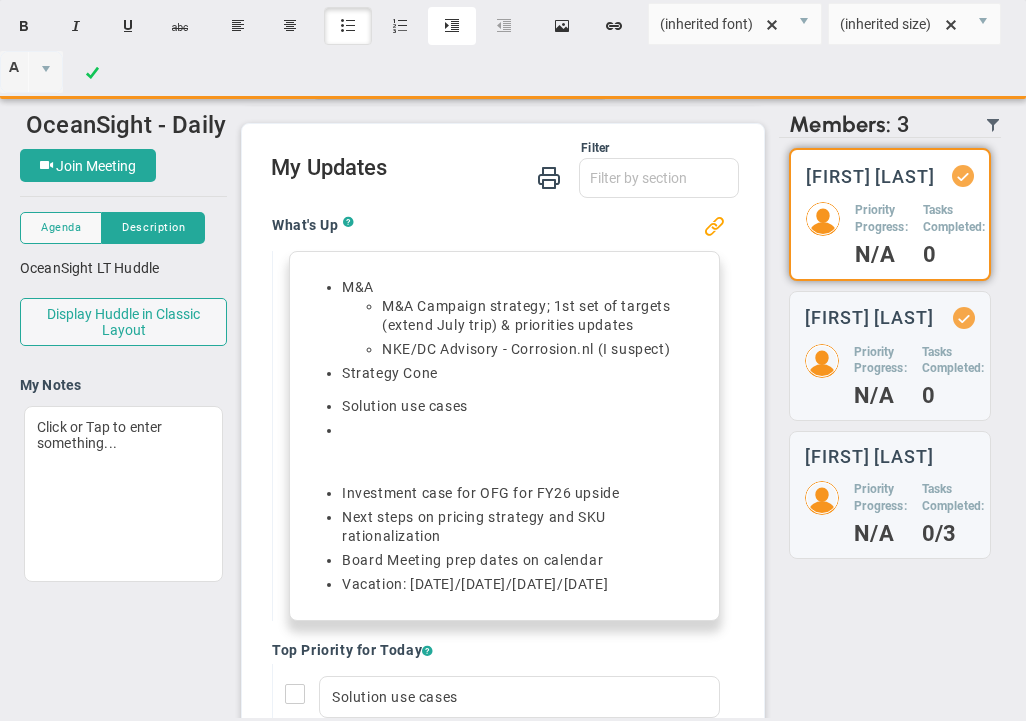 click on "Indent" at bounding box center (452, 26) 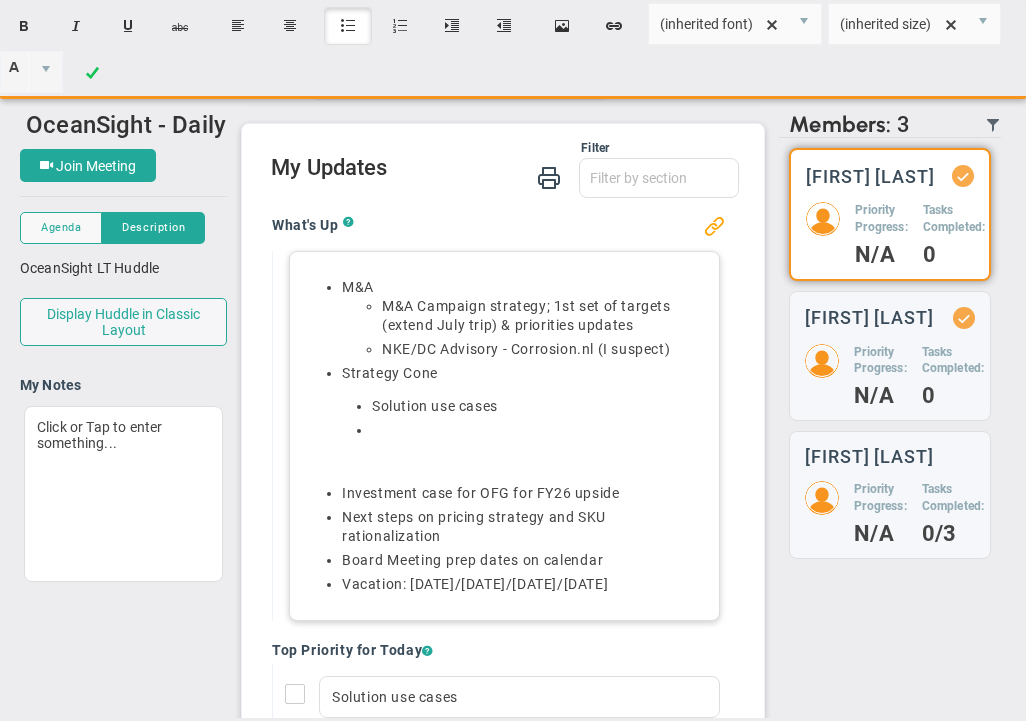 click at bounding box center (524, 373) 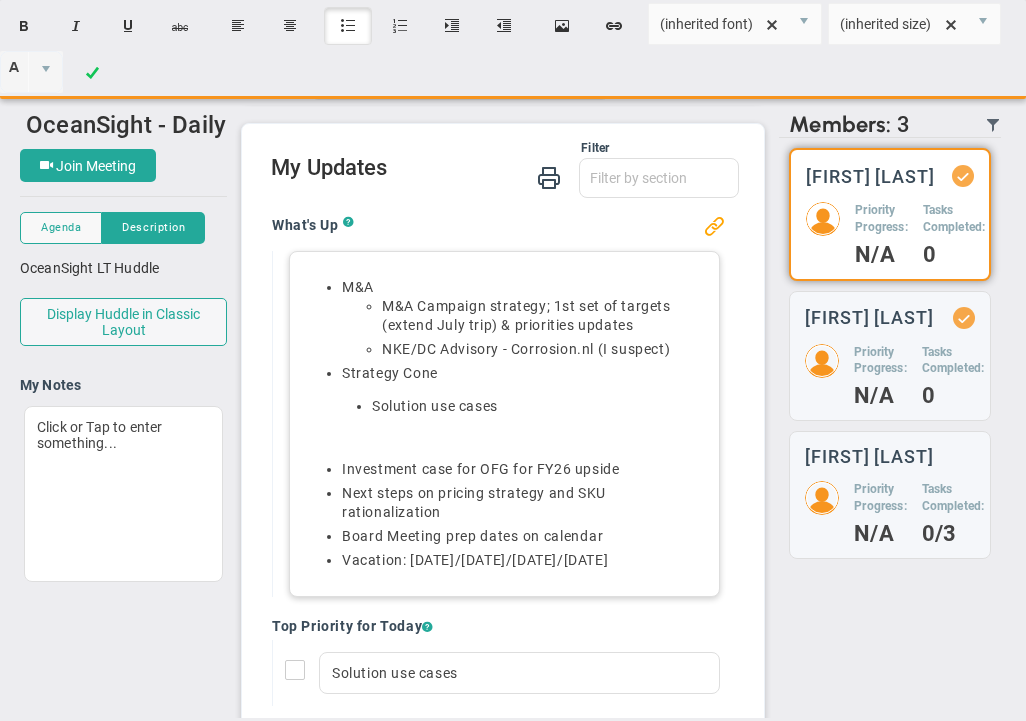 click on "M&A﻿ M&A Campaign strategy; 1st set of targets (extend July trip) & priorities updates NKE/DC Advisory - Corrosion.nl (I suspect) ﻿Strategy Cone﻿ ﻿﻿Solution use cases ﻿ Investment case for OFG for FY26 upside Next steps on pricing strategy and SKU rationalization Board Meeting prep dates on calendar ﻿ Vacation: 14/15/18/21" at bounding box center (504, 424) 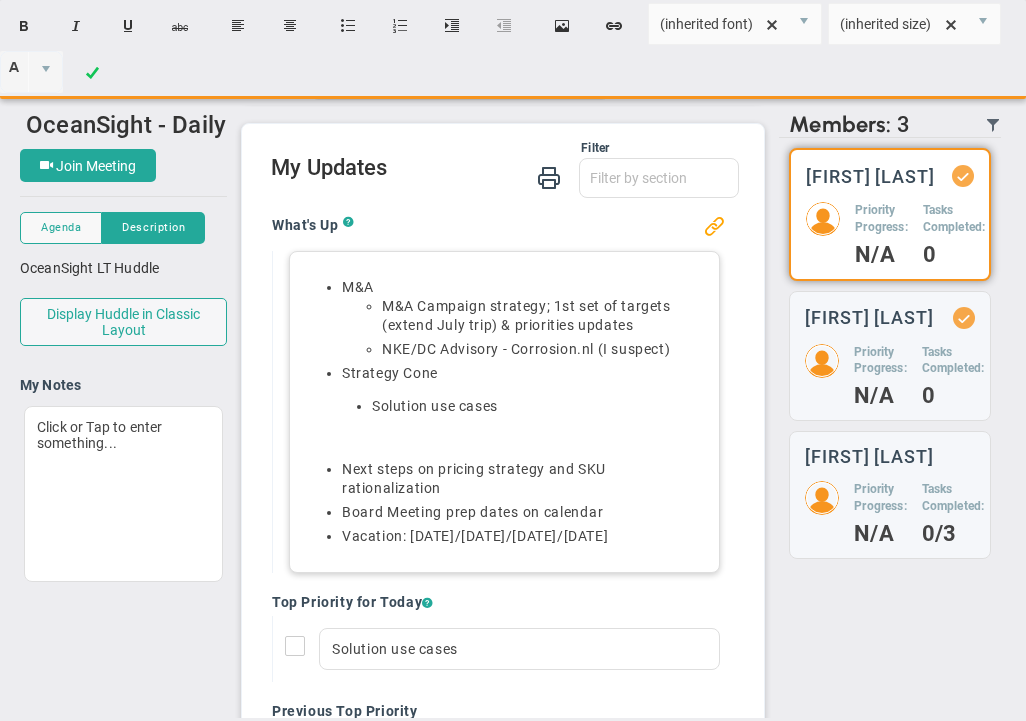 click on "M&A﻿ M&A Campaign strategy; 1st set of targets (extend July trip) & priorities updates NKE/DC Advisory - Corrosion.nl (I suspect) ﻿Strategy Cone﻿ ﻿﻿Solution use cases ﻿ Next steps on pricing strategy and SKU rationalization Board Meeting prep dates on calendar ﻿ Vacation: 14/15/18/21" at bounding box center [504, 412] 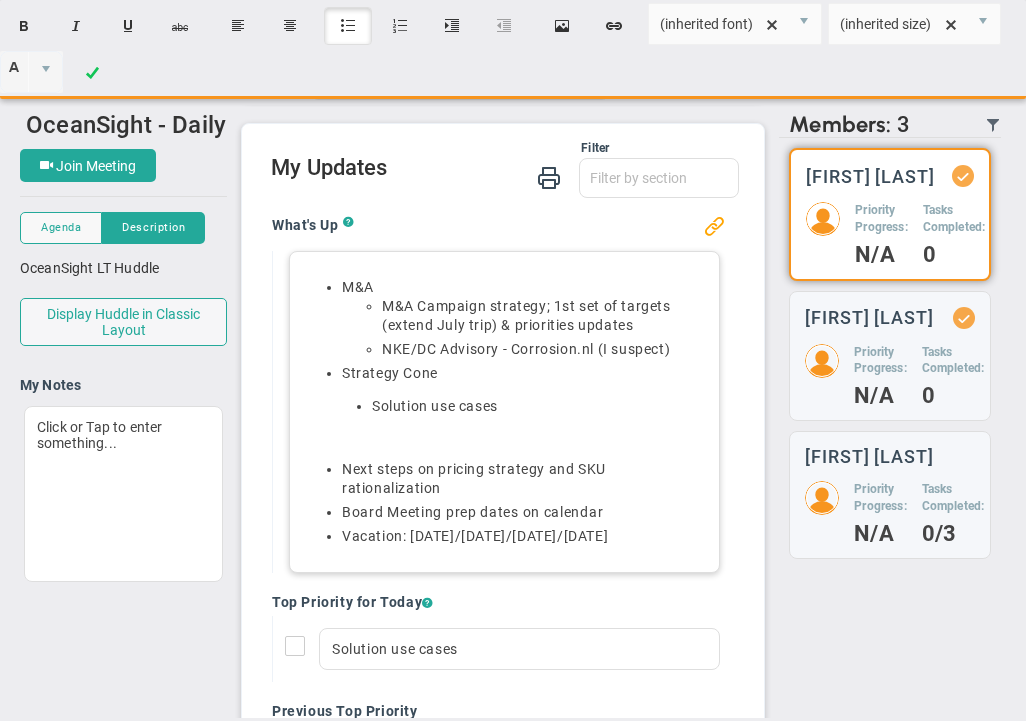 click on "﻿" at bounding box center (504, 438) 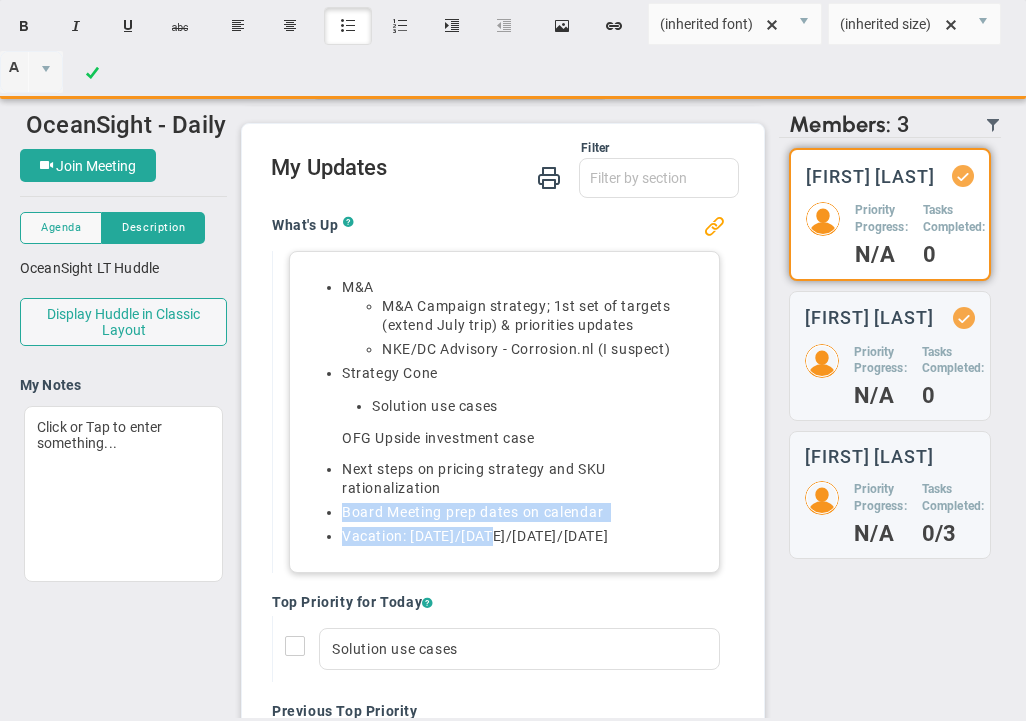 drag, startPoint x: 337, startPoint y: 516, endPoint x: 507, endPoint y: 536, distance: 171.17242 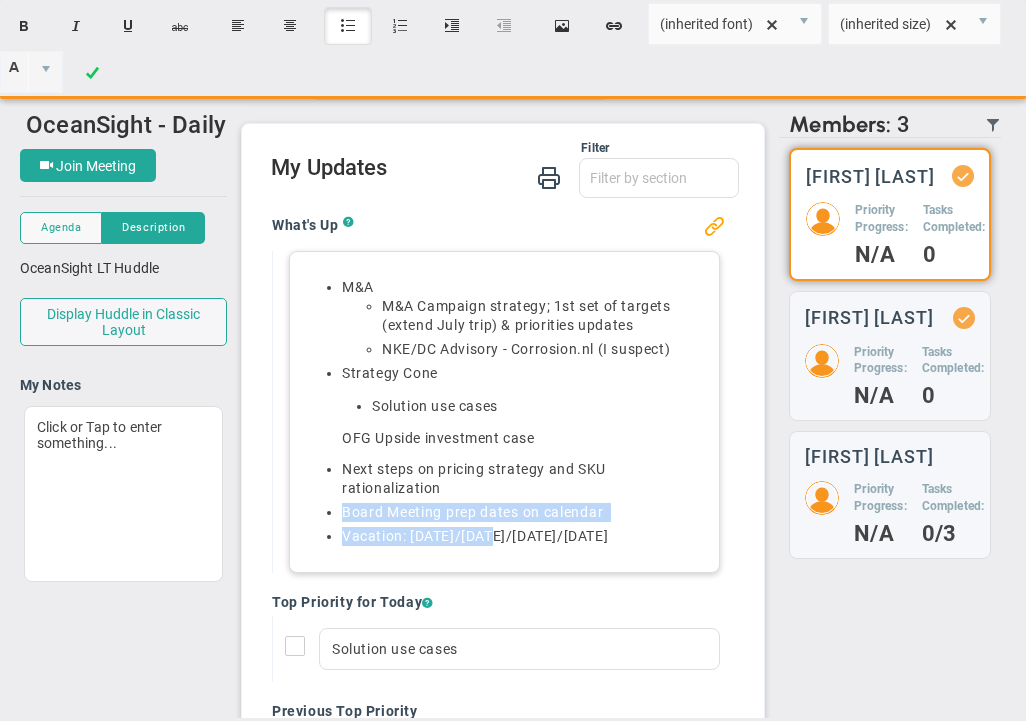 click on "Next steps on pricing strategy and SKU rationalization Board Meeting prep dates on calendar ﻿ Vacation: 14/15/18/21" at bounding box center [504, 503] 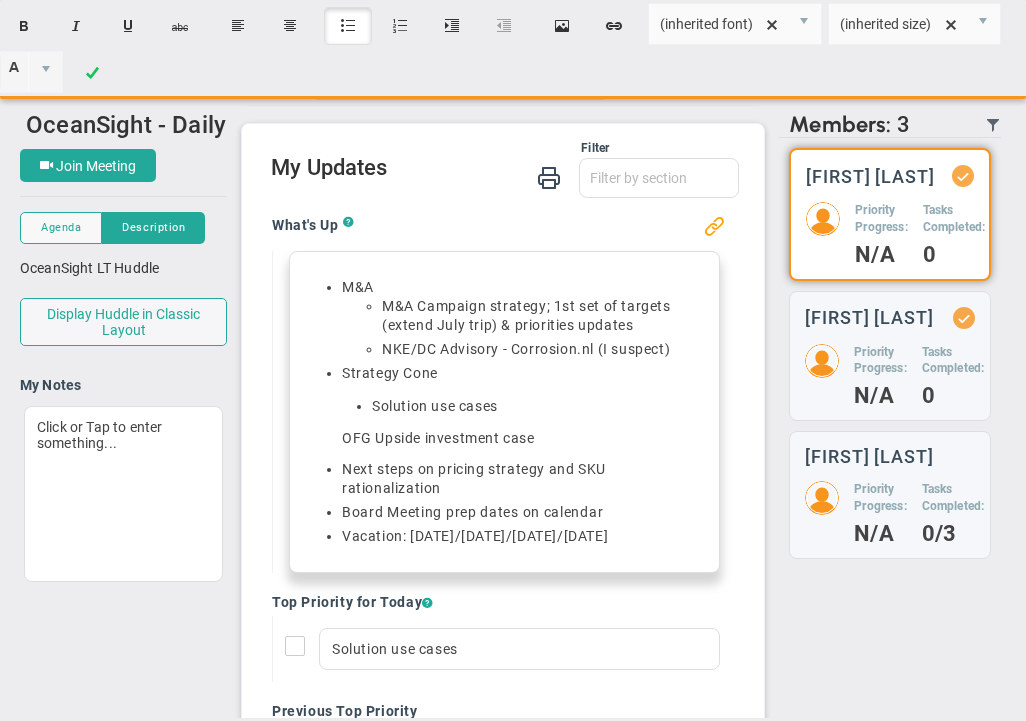 click on "﻿﻿Solution use cases" at bounding box center [524, 318] 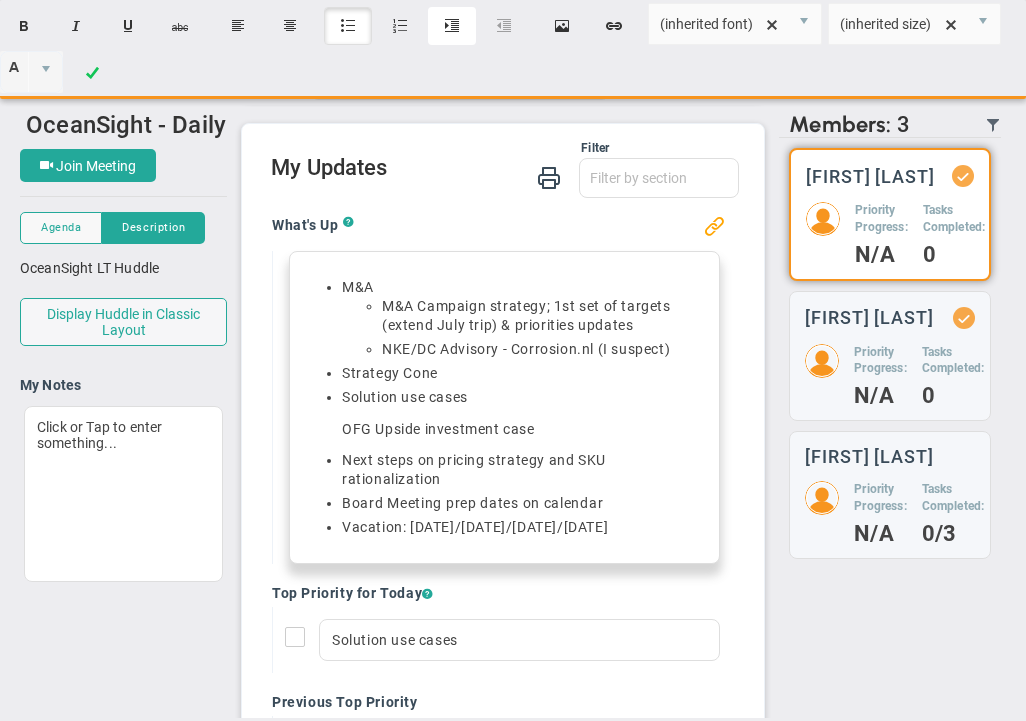 click on "Indent" at bounding box center [452, 26] 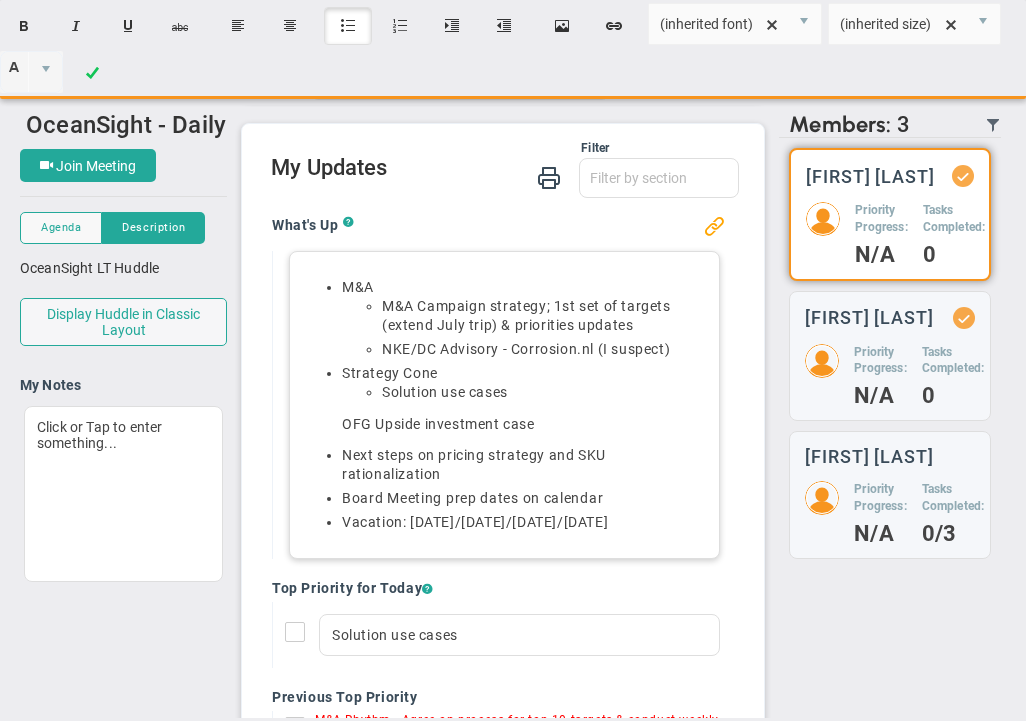 click on "﻿OFG Upside investment case" at bounding box center [504, 424] 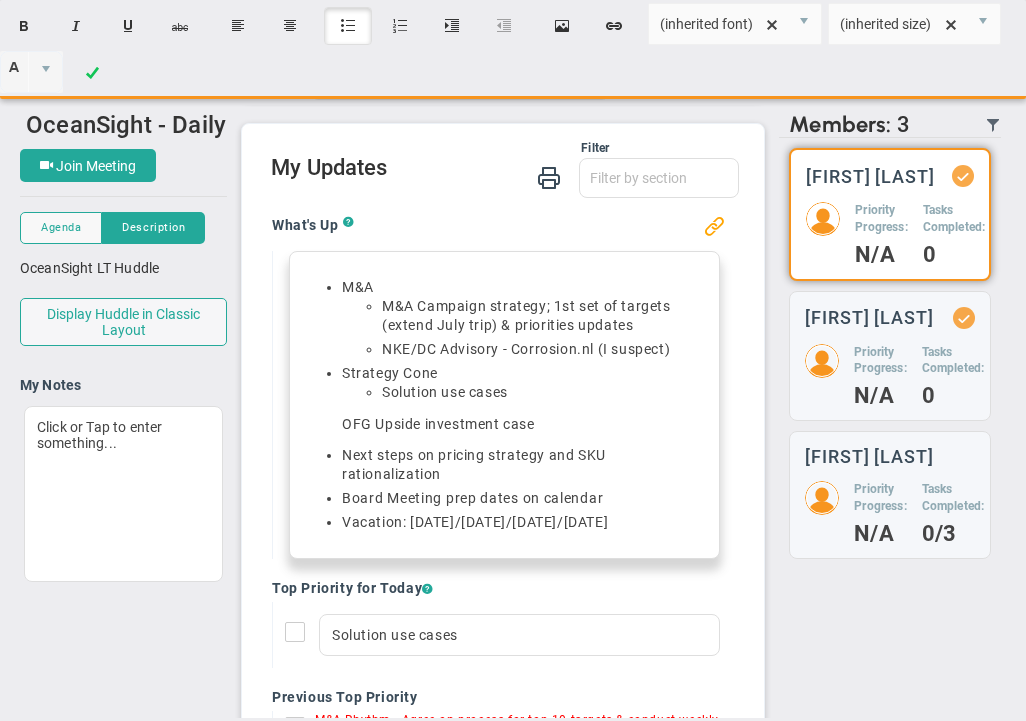 click on "Insert unordered list" at bounding box center [348, 26] 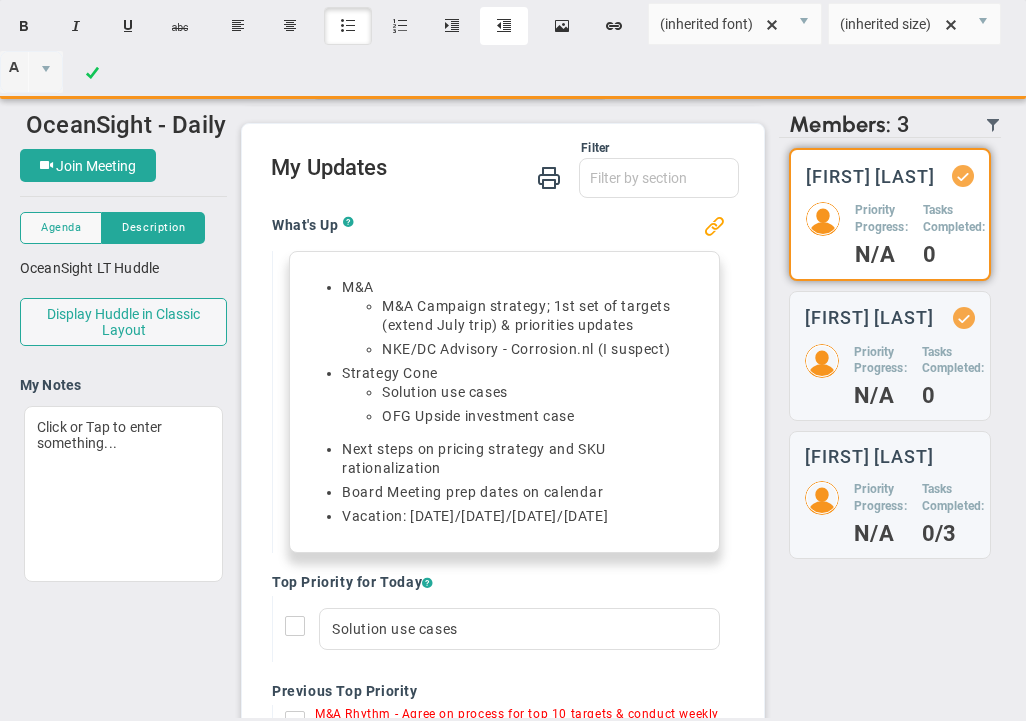 click on "Outdent" at bounding box center (504, 26) 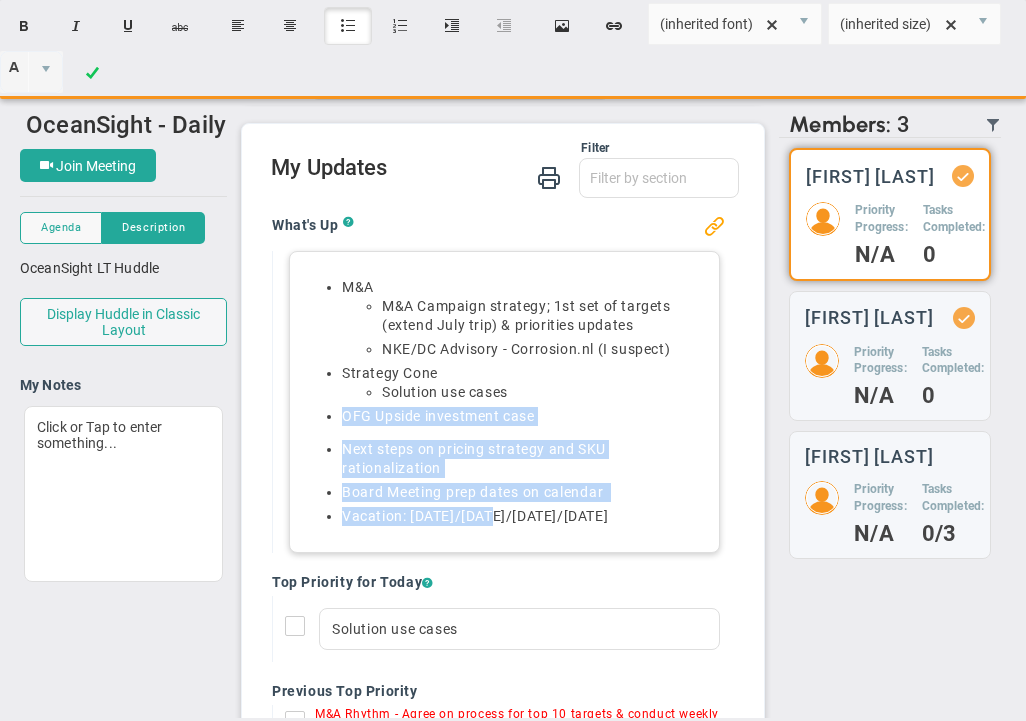drag, startPoint x: 335, startPoint y: 412, endPoint x: 509, endPoint y: 509, distance: 199.21094 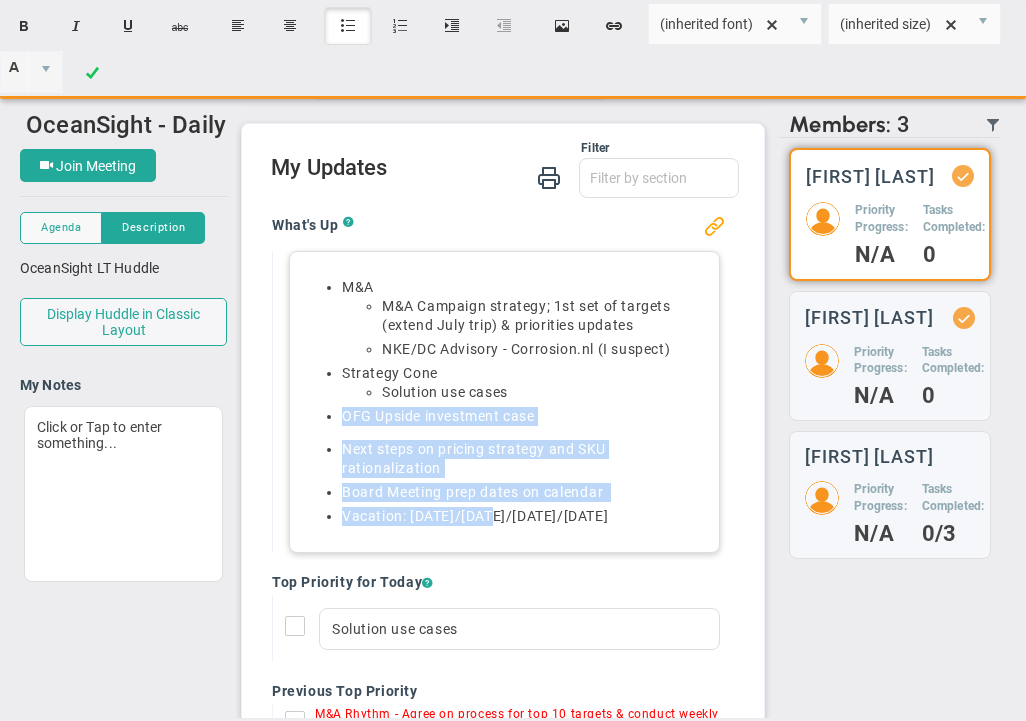 click on "M&A﻿ M&A Campaign strategy; 1st set of targets (extend July trip) & priorities updates NKE/DC Advisory - Corrosion.nl (I suspect) ﻿Strategy Cone﻿ ﻿﻿Solution use cases ﻿﻿﻿﻿﻿OFG Upside investment case Next steps on pricing strategy and SKU rationalization Board Meeting prep dates on calendar ﻿ Vacation: 14/15/18/21" at bounding box center (504, 402) 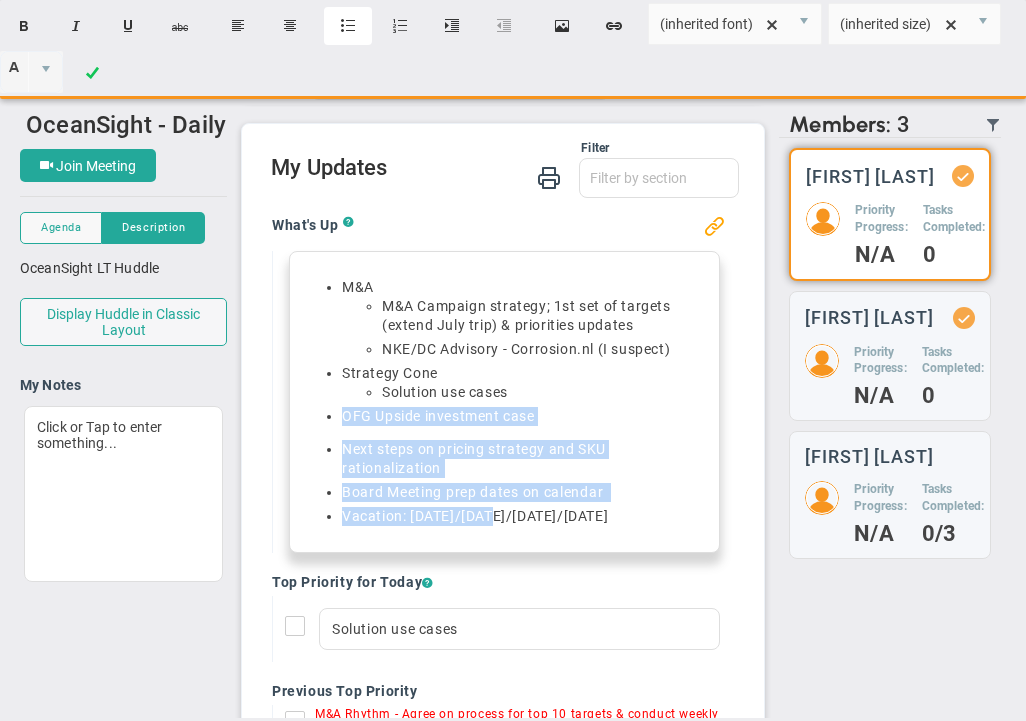 click on "Insert unordered list" at bounding box center [348, 26] 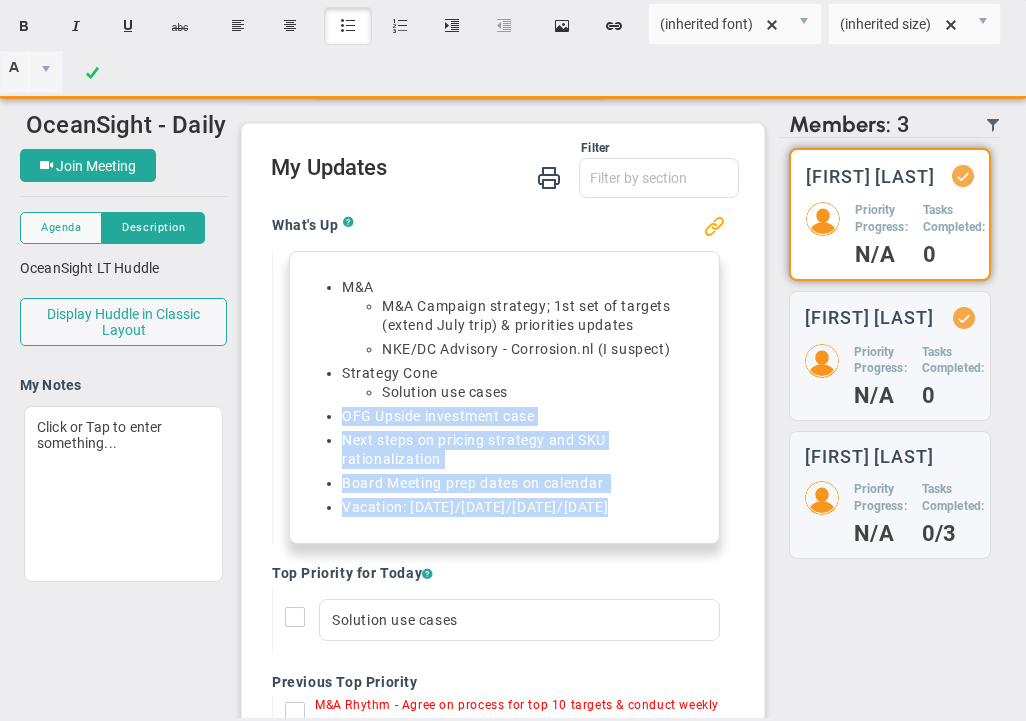 click on "Insert unordered list" at bounding box center [348, 26] 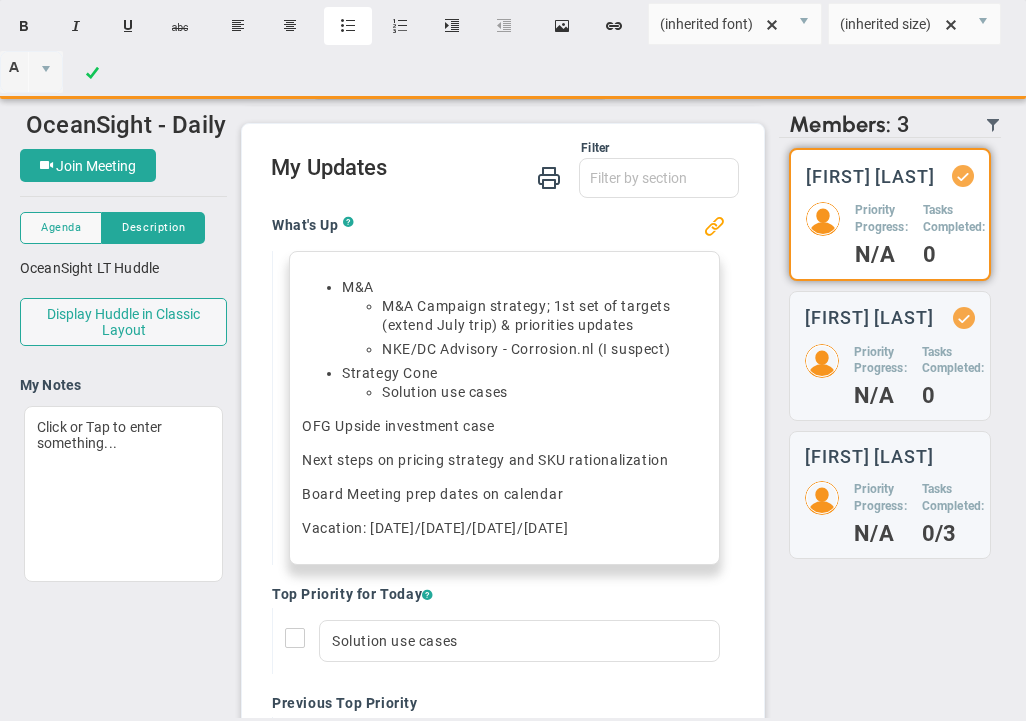 click on "Insert unordered list" at bounding box center [348, 26] 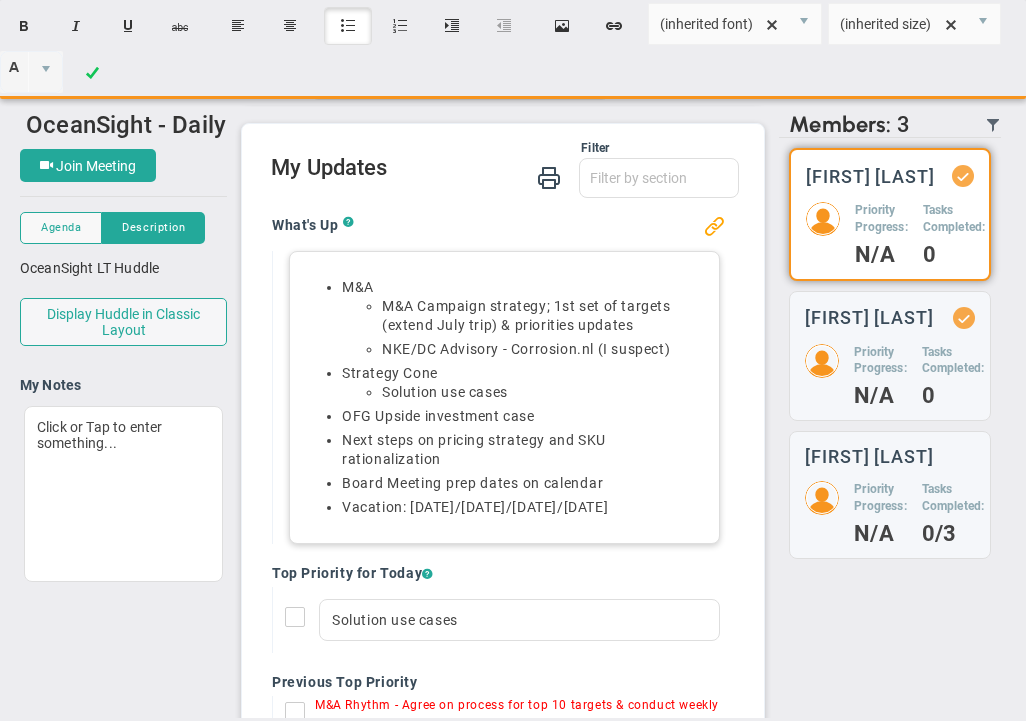 click on "Next steps on pricing strategy and SKU rationalization" at bounding box center [524, 450] 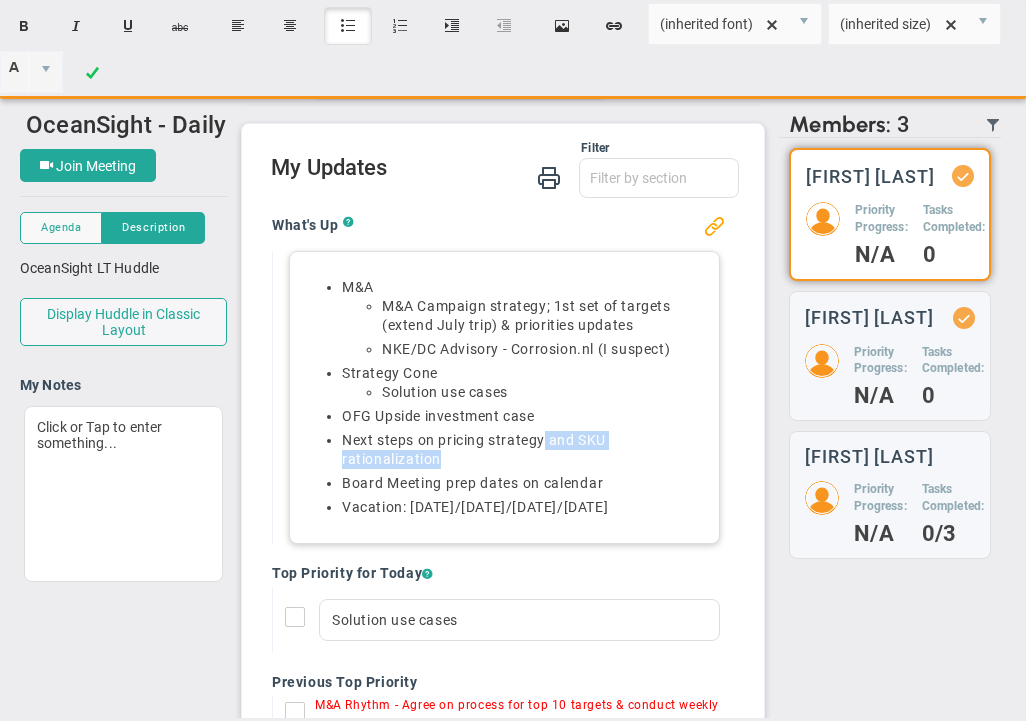 drag, startPoint x: 574, startPoint y: 459, endPoint x: 539, endPoint y: 447, distance: 37 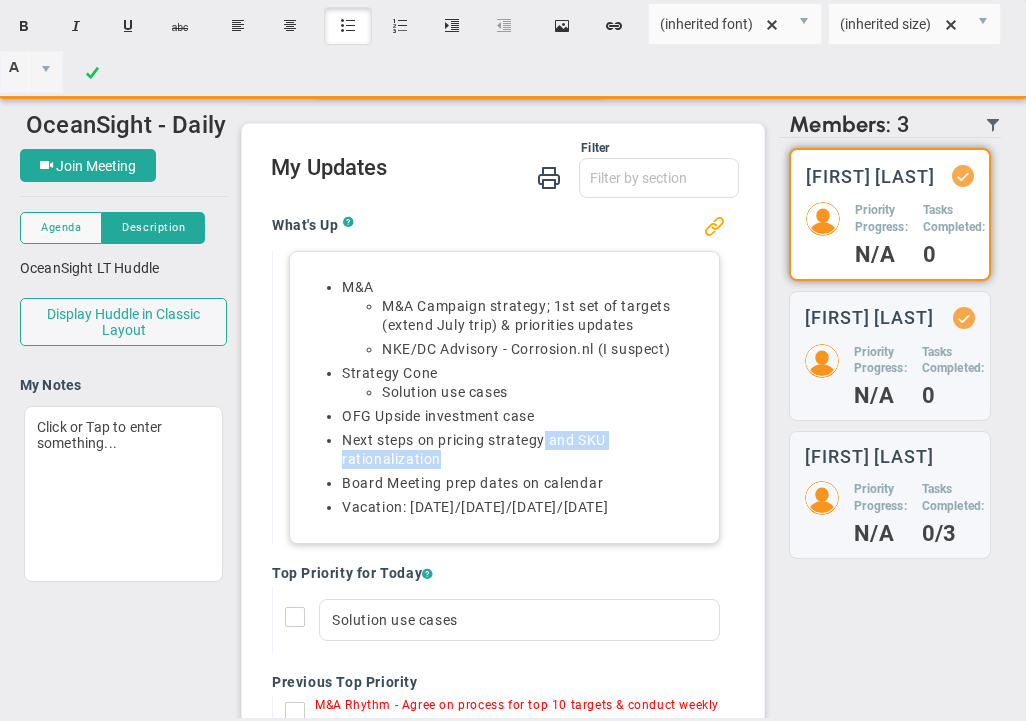 click on "Next steps on pricing strategy and SKU rationalization" at bounding box center [524, 450] 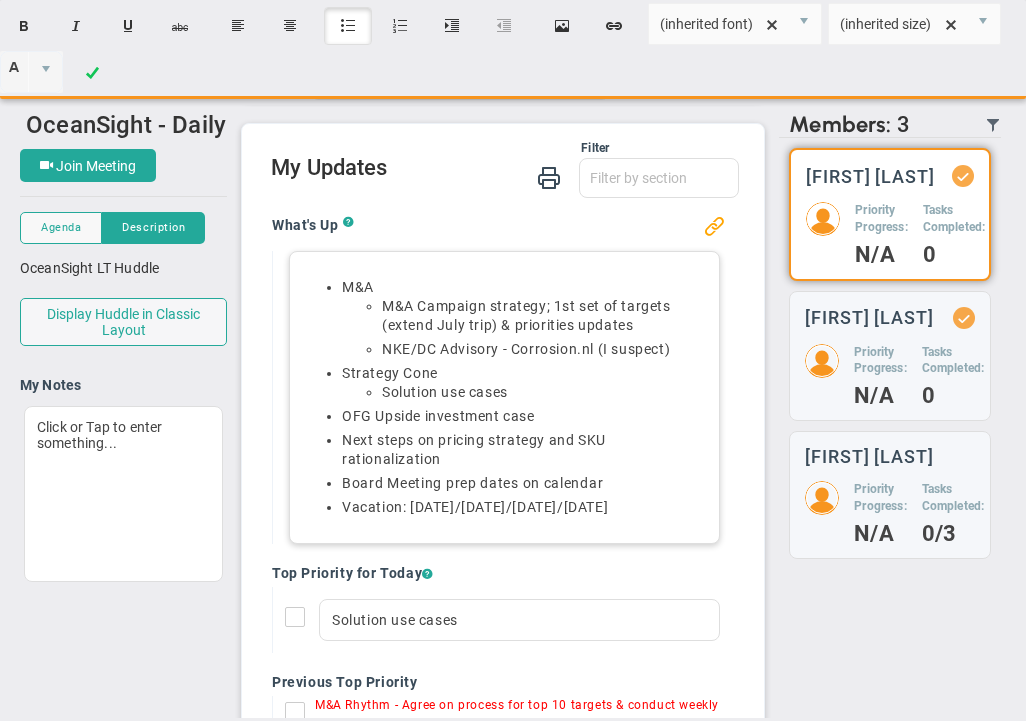 click on "Vacation: [DATES]" at bounding box center (524, 507) 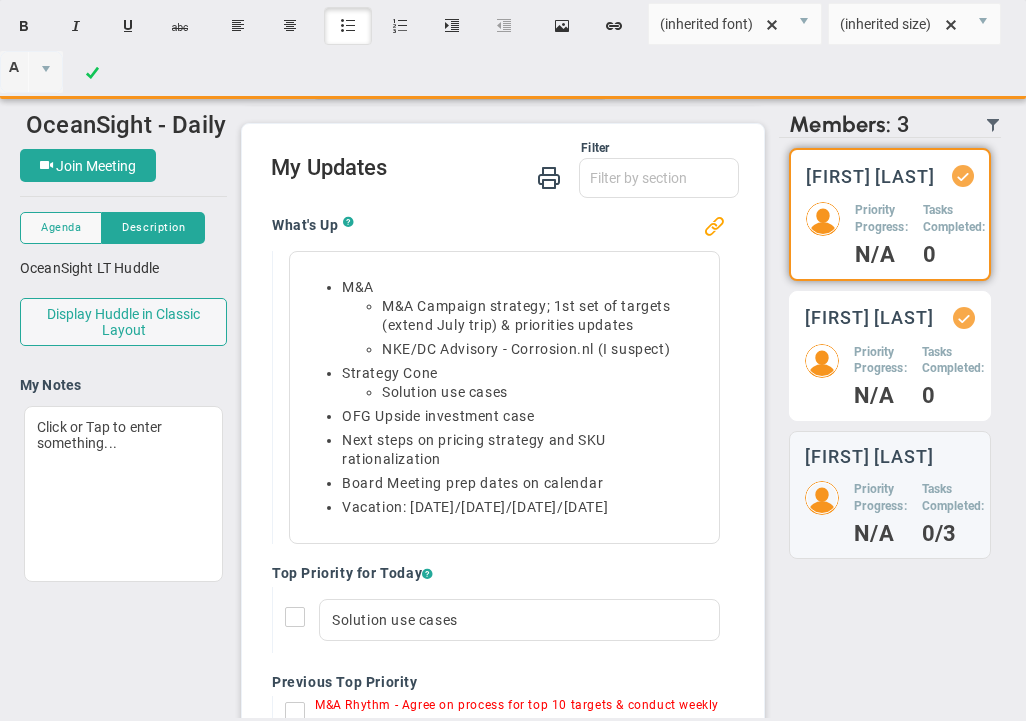 click at bounding box center [823, 219] 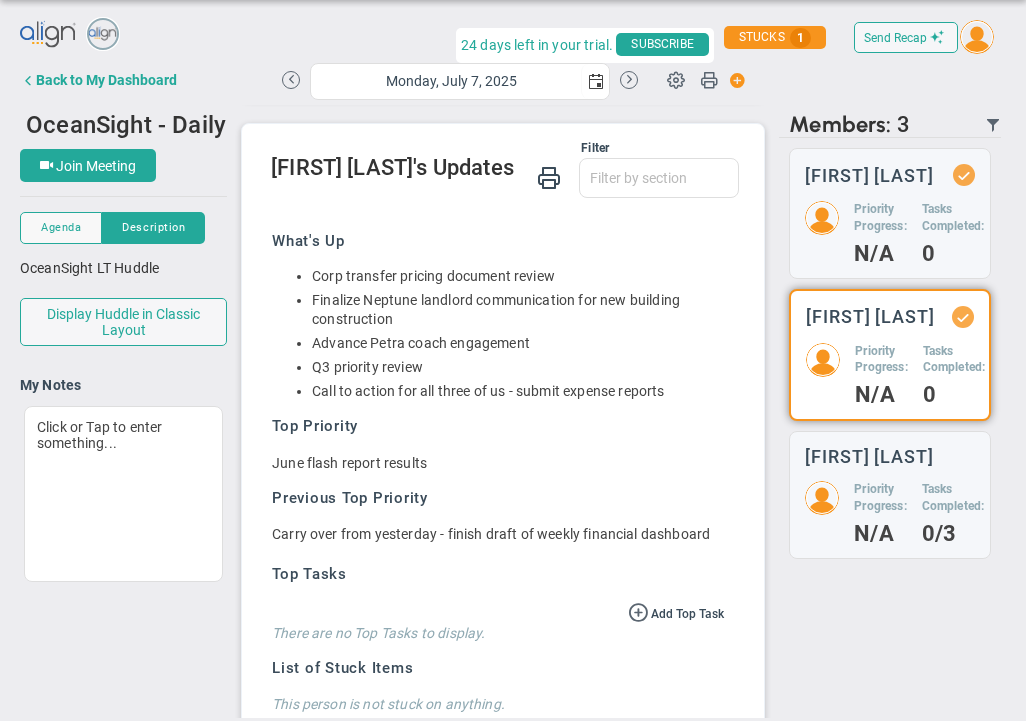 scroll, scrollTop: 166, scrollLeft: 0, axis: vertical 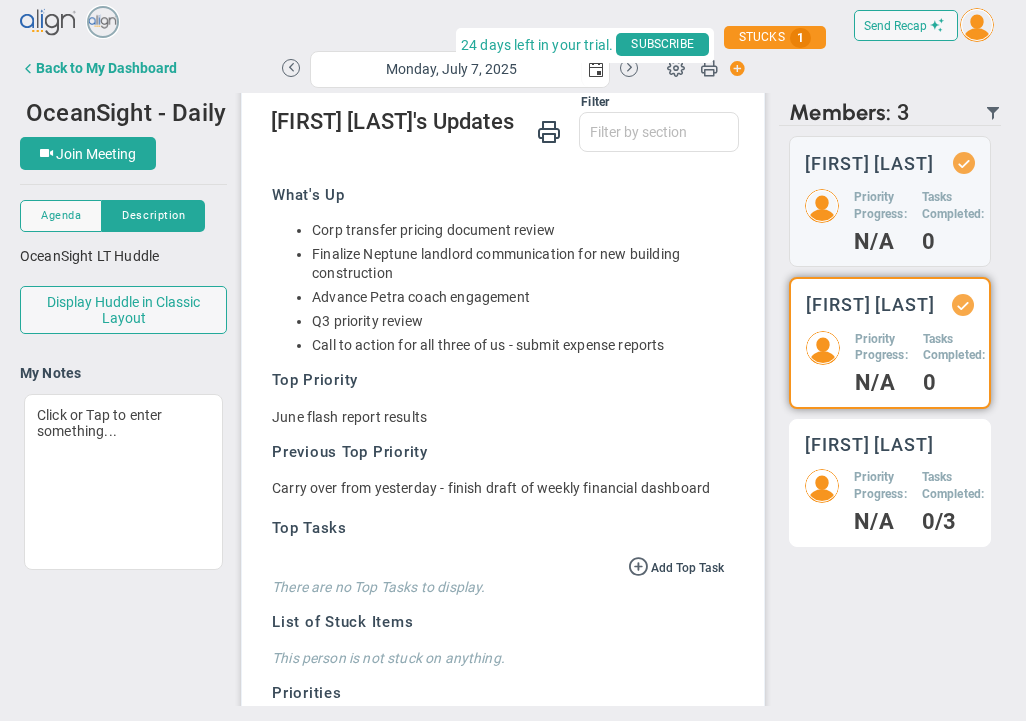 click at bounding box center [822, 206] 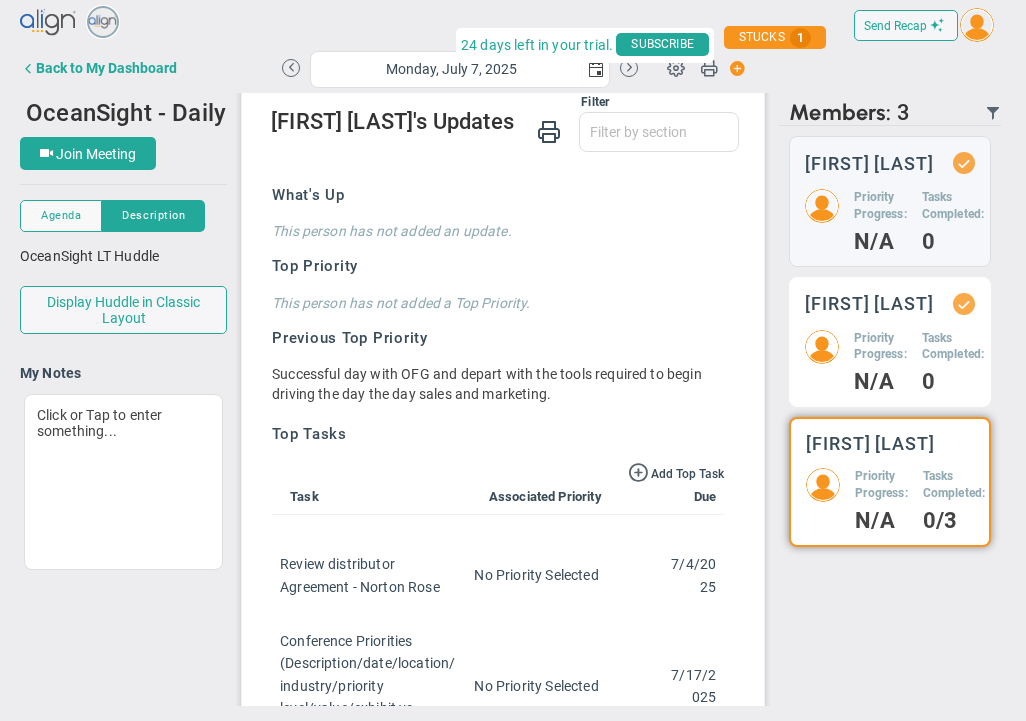 click at bounding box center (822, 206) 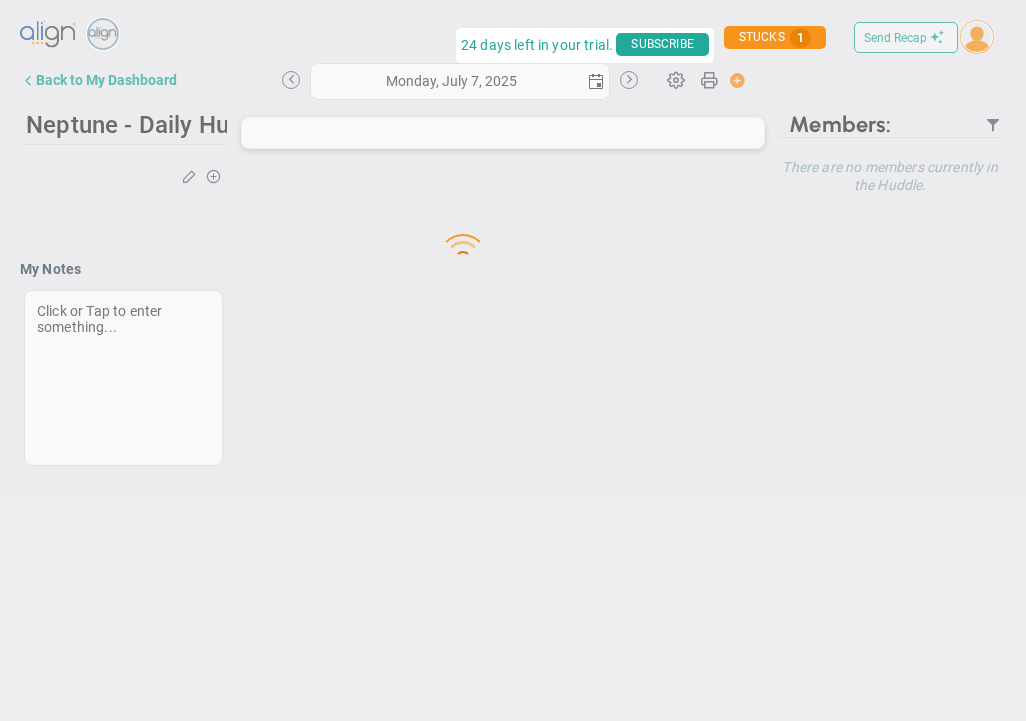 scroll, scrollTop: 0, scrollLeft: 0, axis: both 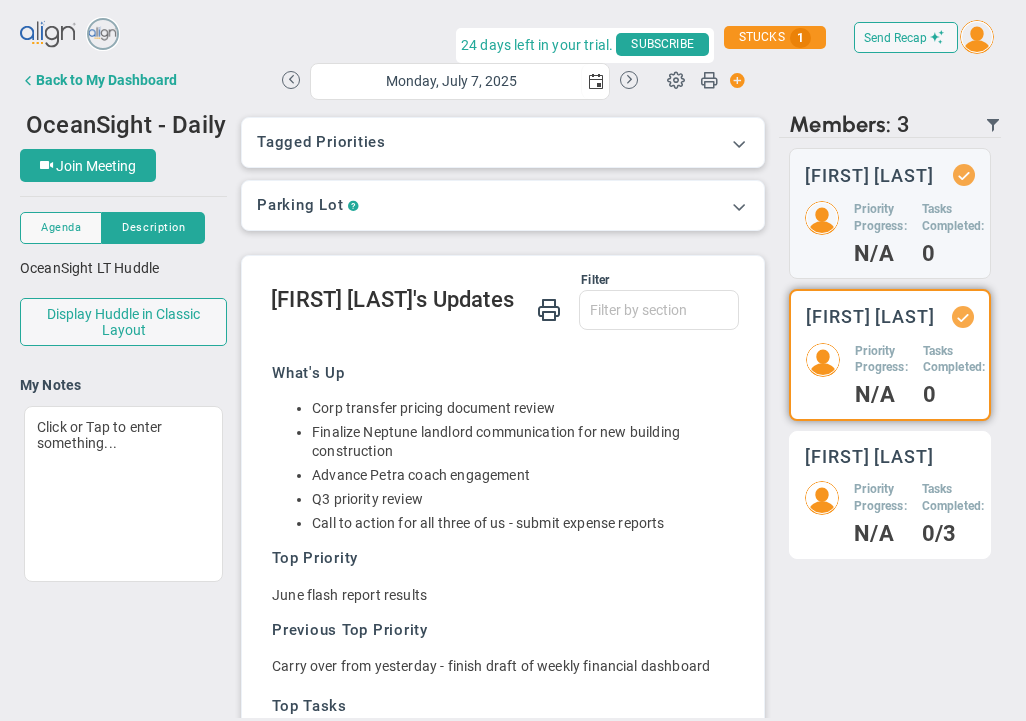 click on "Priority Progress:
N/A
Tasks Completed:
0/3" at bounding box center [890, 232] 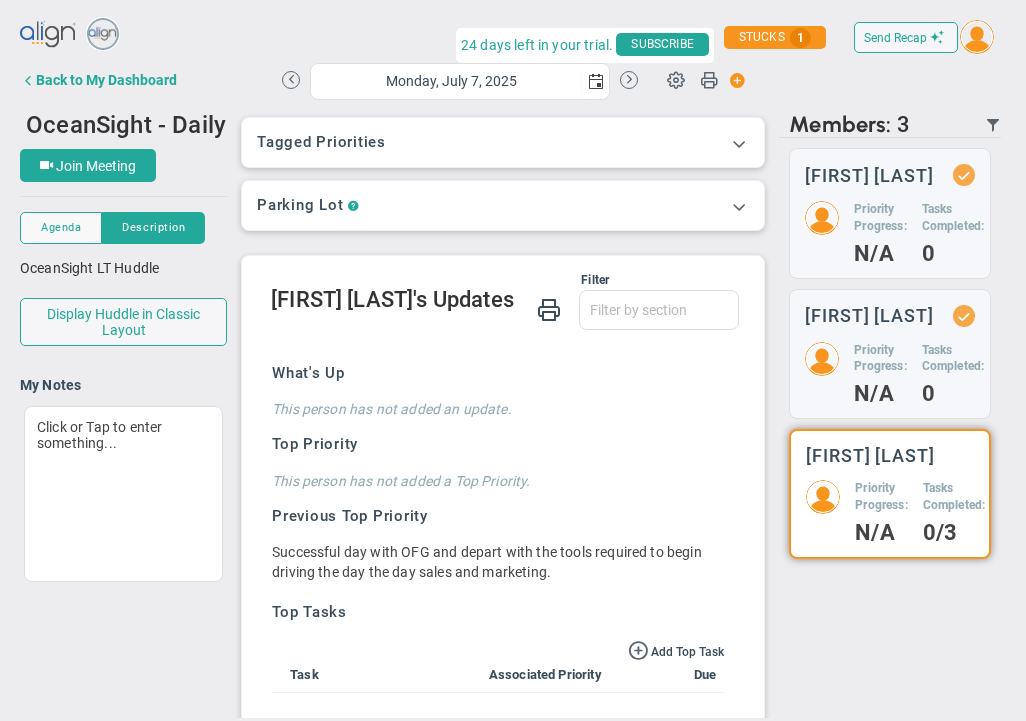 scroll, scrollTop: 166, scrollLeft: 0, axis: vertical 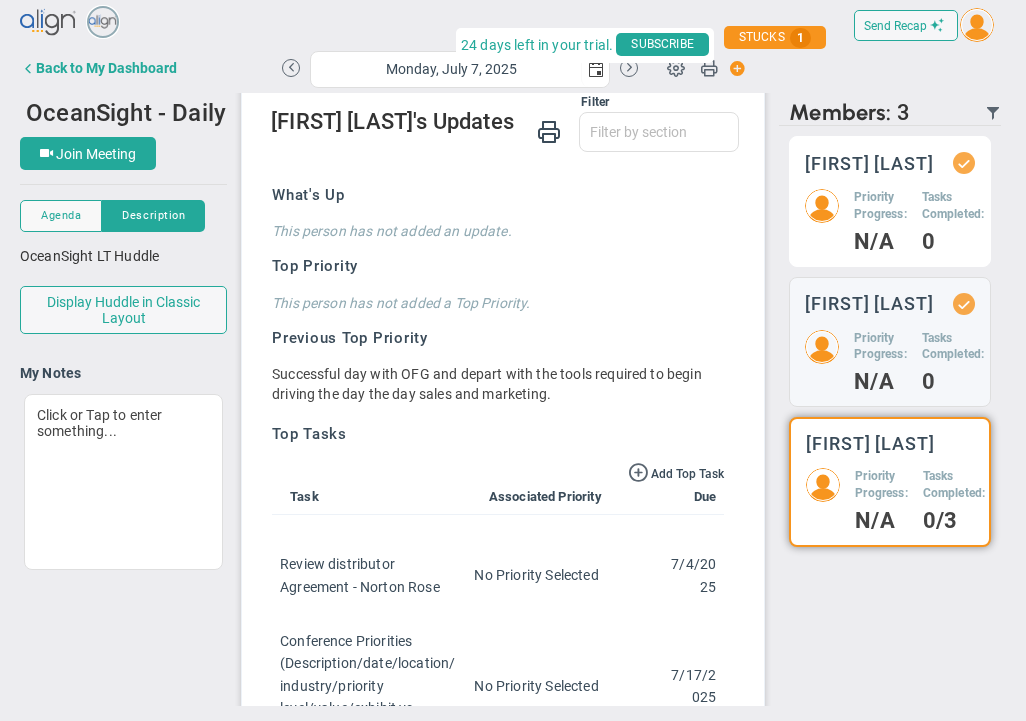 click on "Priority Progress:
N/A
Tasks Completed:
0" at bounding box center [890, 220] 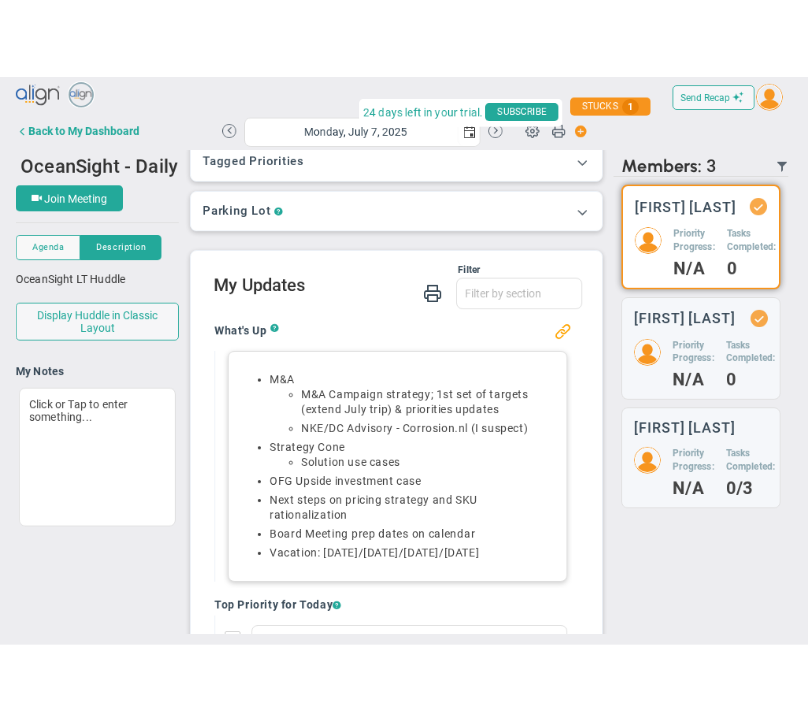 scroll, scrollTop: 58, scrollLeft: 0, axis: vertical 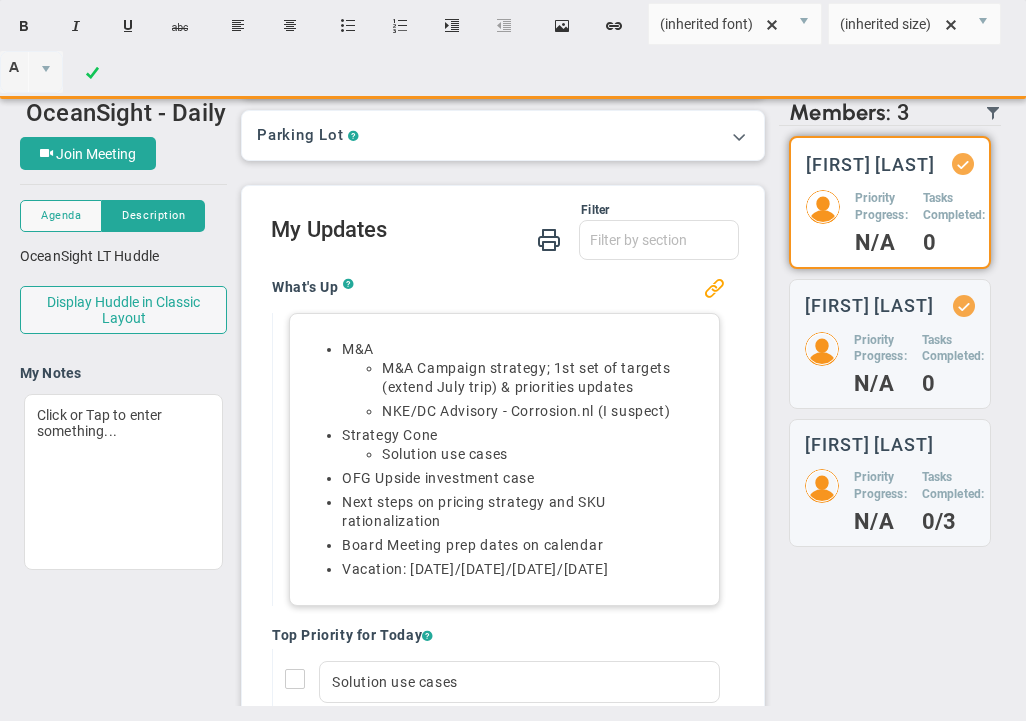 click on "Board Meeting prep dates on calendar" at bounding box center (472, 545) 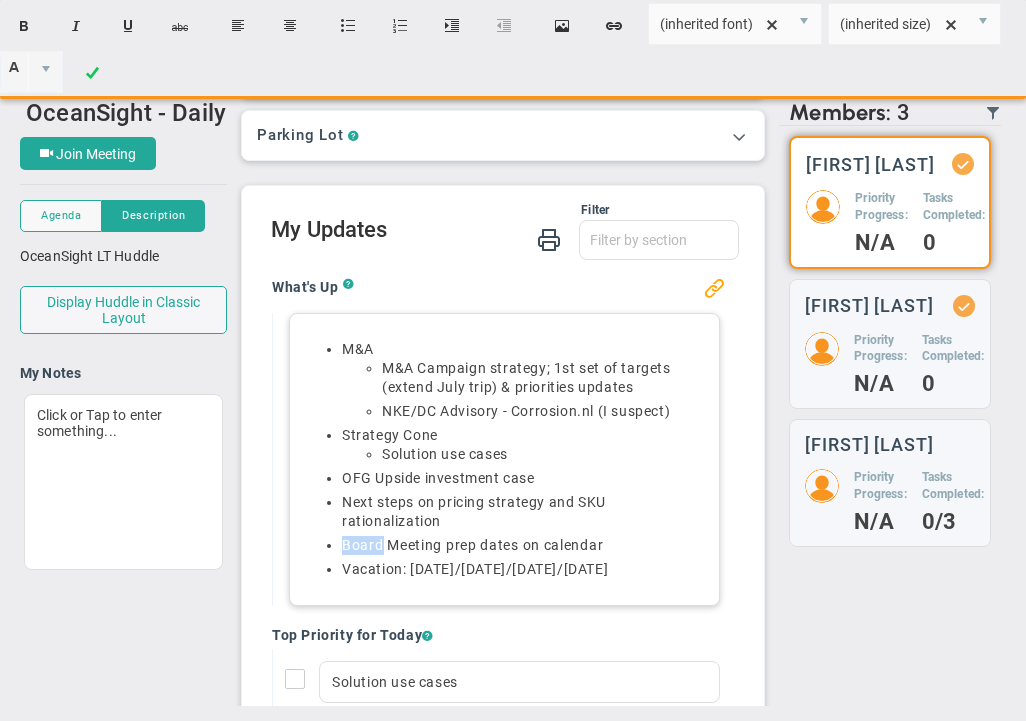 click on "Board Meeting prep dates on calendar" at bounding box center [472, 545] 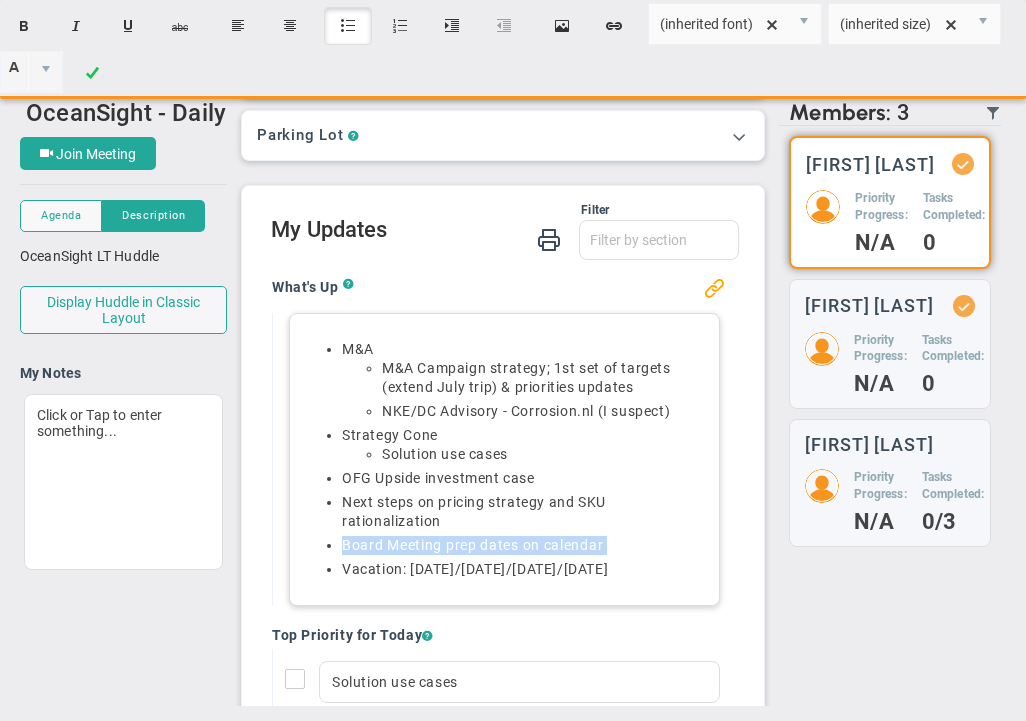click on "Board Meeting prep dates on calendar" at bounding box center (472, 545) 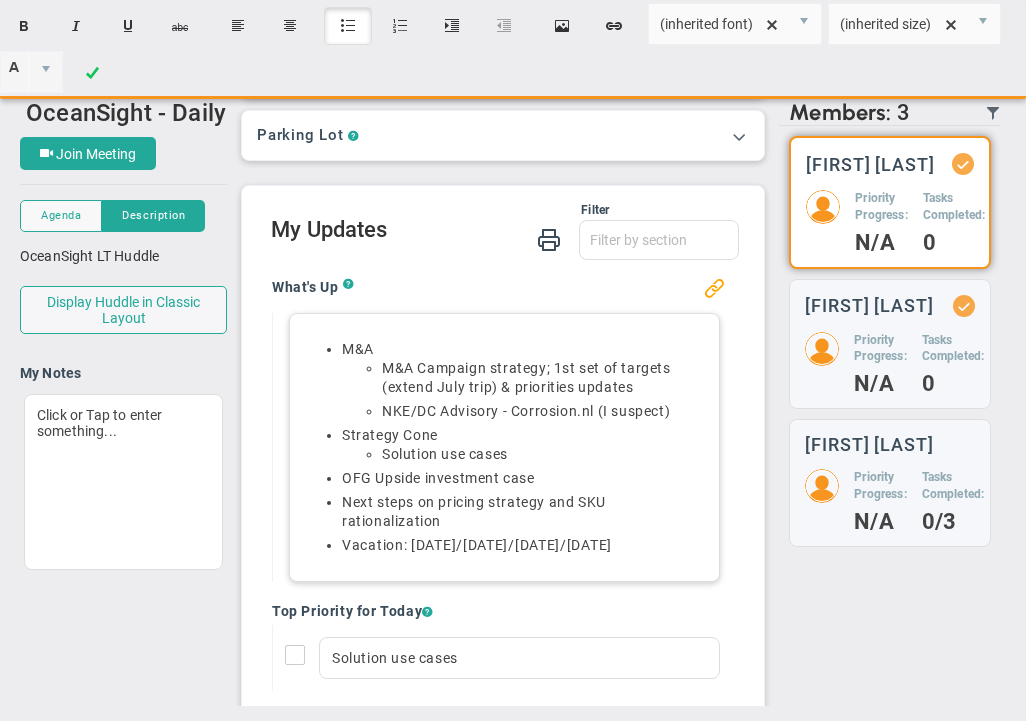 click on "M&A M&A Campaign strategy; 1st set of targets (extend [MONTH] trip) & priorities updates NKE/DC Advisory - Corrosion.nl (I suspect) Strategy Cone Solution use cases OFG Upside investment case Next steps on pricing strategy and SKU rationalization Vacation: [DATE]/[DATE]/[DATE]/[DATE]" at bounding box center (504, 447) 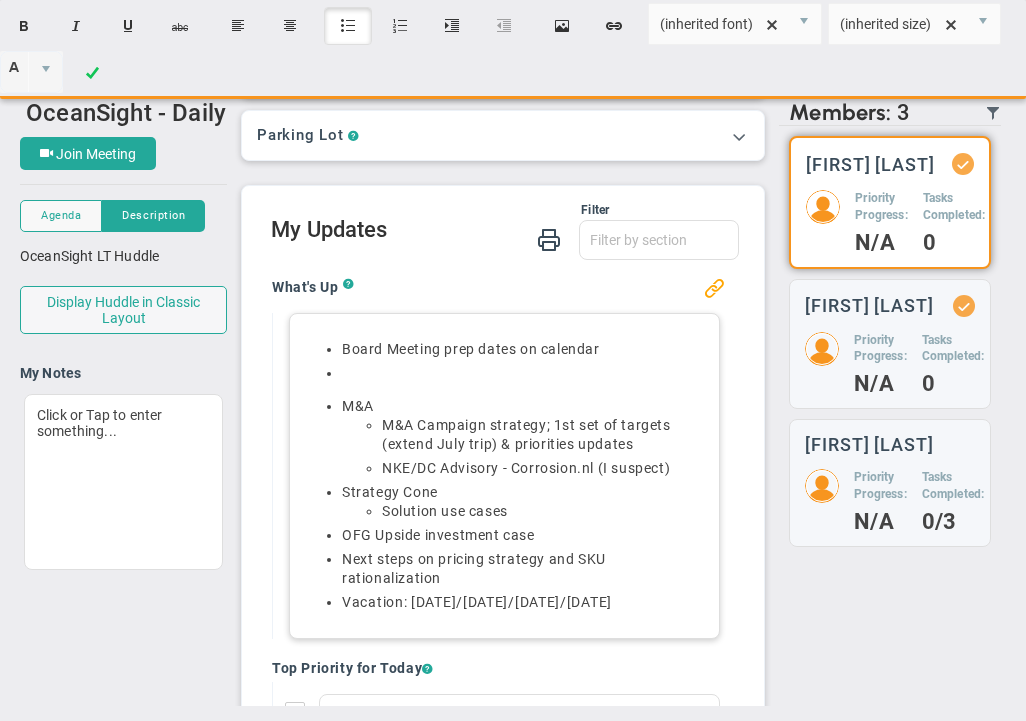click on "Board Meeting prep dates on calendar" at bounding box center [504, 361] 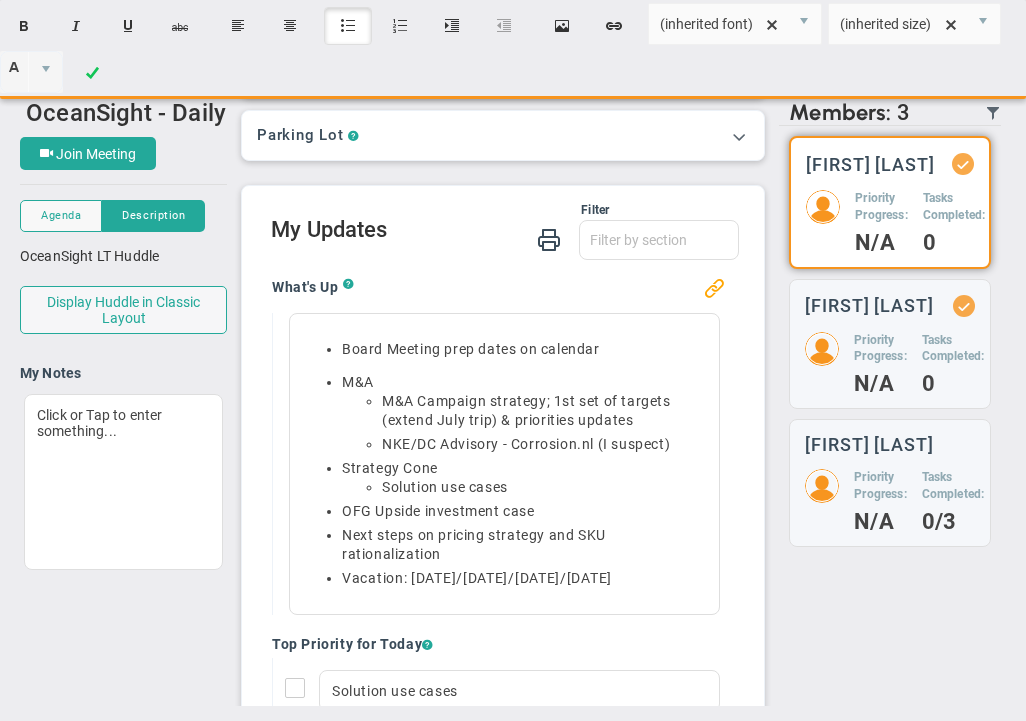 click on "OceanSight - Daily Huddle
45711
Join Meeting
Agenda
Agenda
Description
Description" at bounding box center (513, 399) 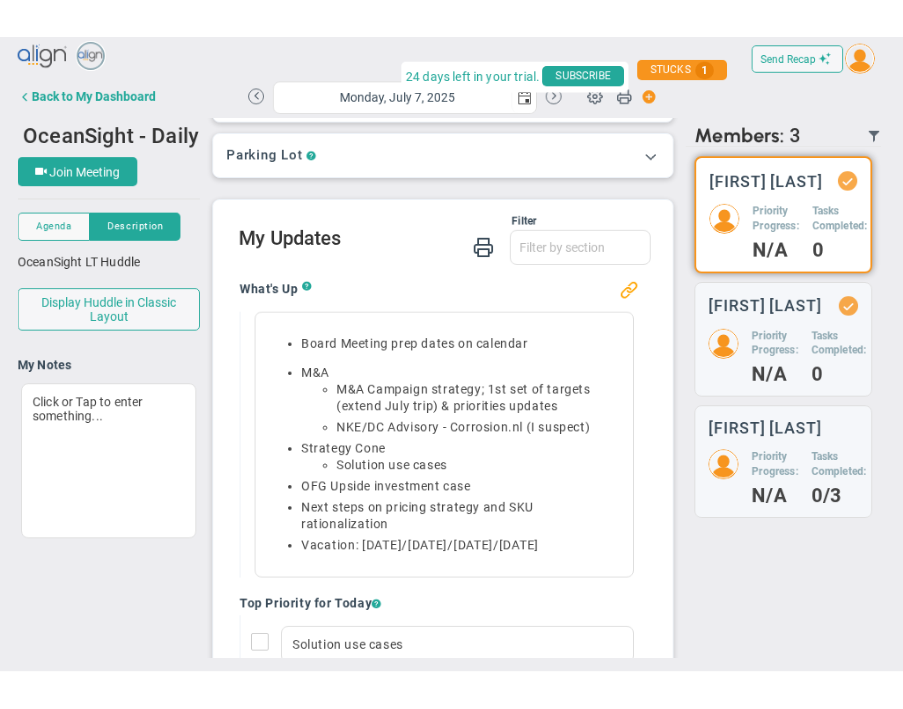 scroll, scrollTop: 0, scrollLeft: 0, axis: both 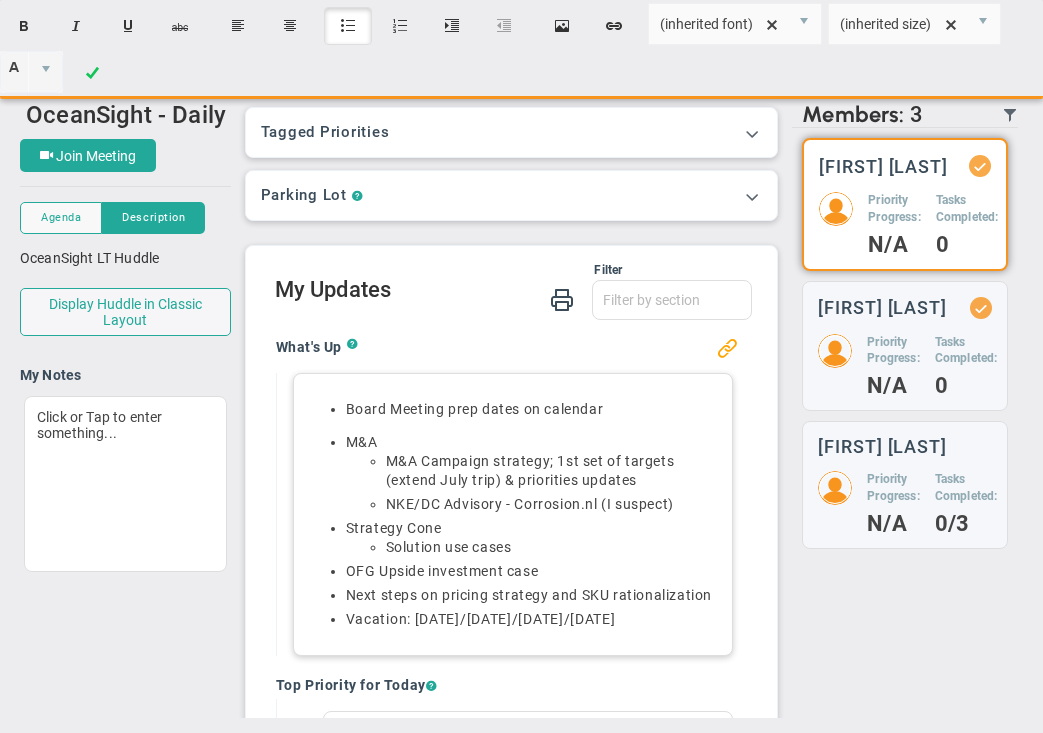 click on "Board Meeting prep dates on calendar" at bounding box center (513, 409) 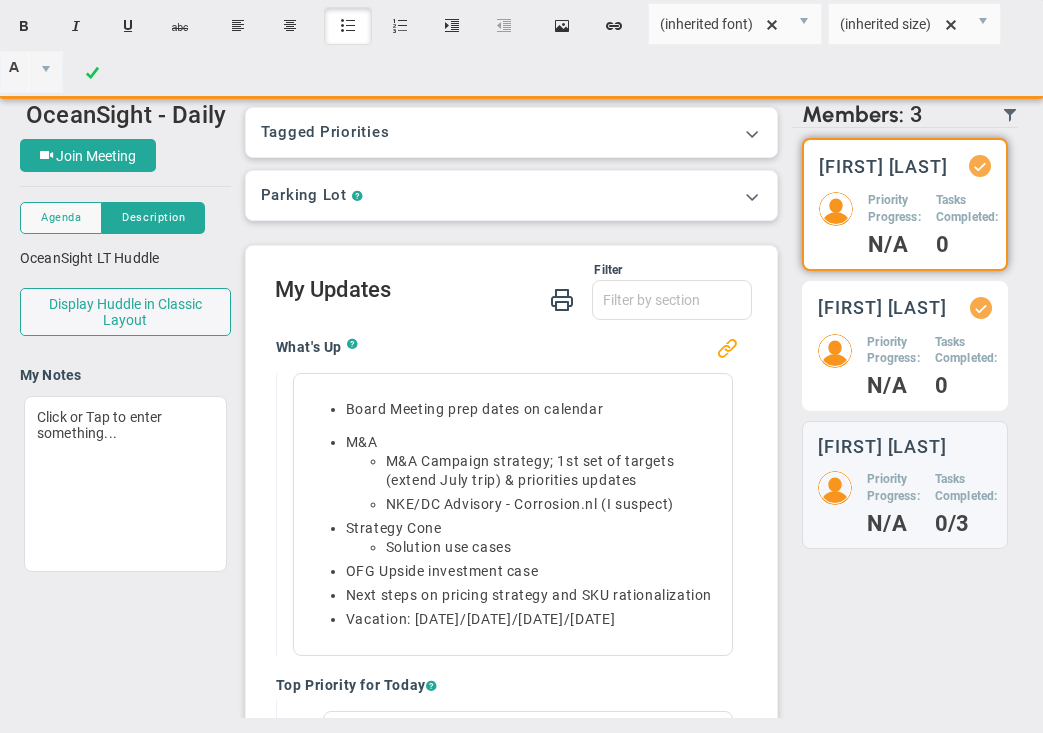 click on "[FIRST] [LAST]
Priority Progress:
N/A
Tasks Completed:
0" at bounding box center (905, 204) 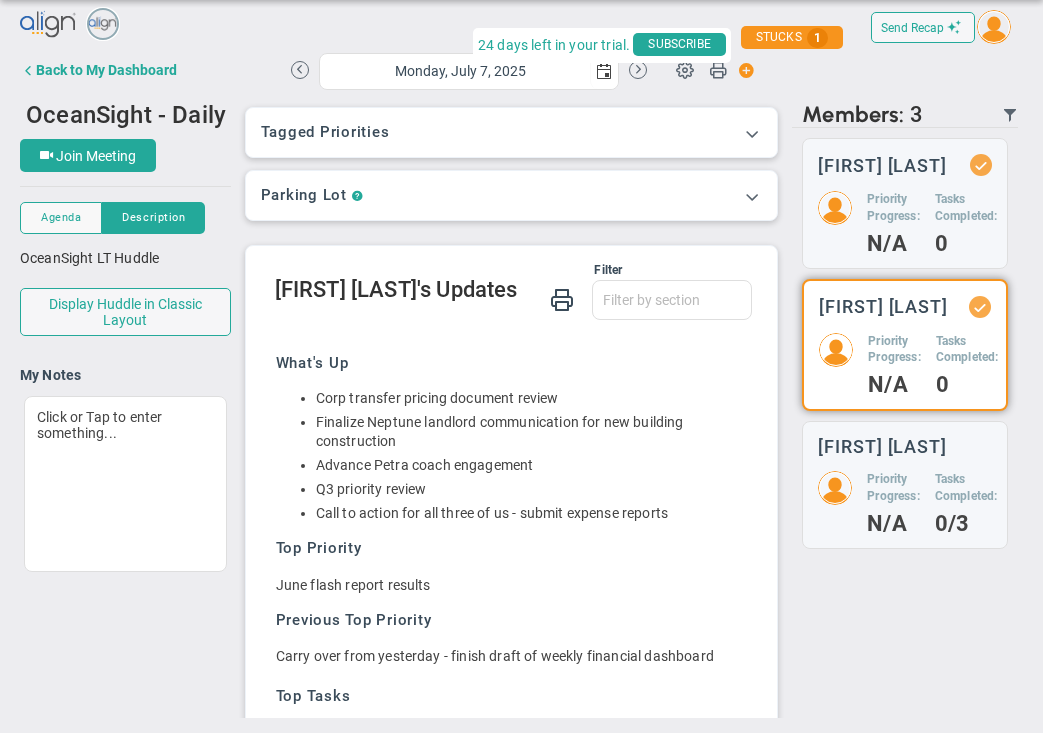 scroll, scrollTop: 166, scrollLeft: 0, axis: vertical 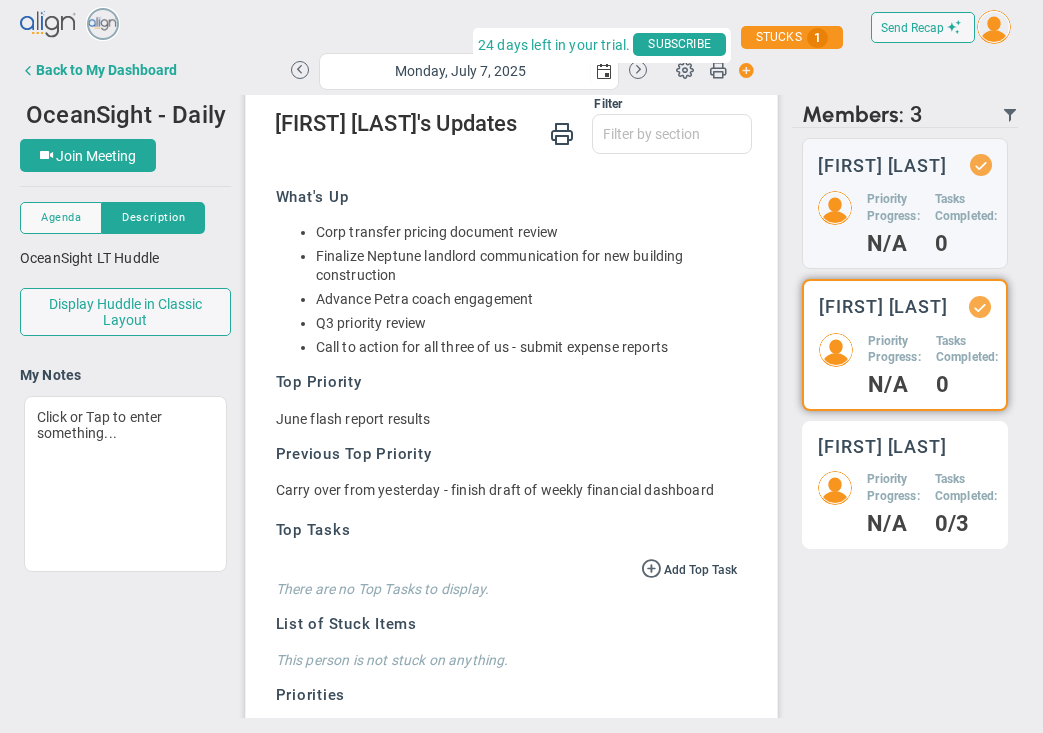 click on "[NAME] [LAST]" at bounding box center (882, 165) 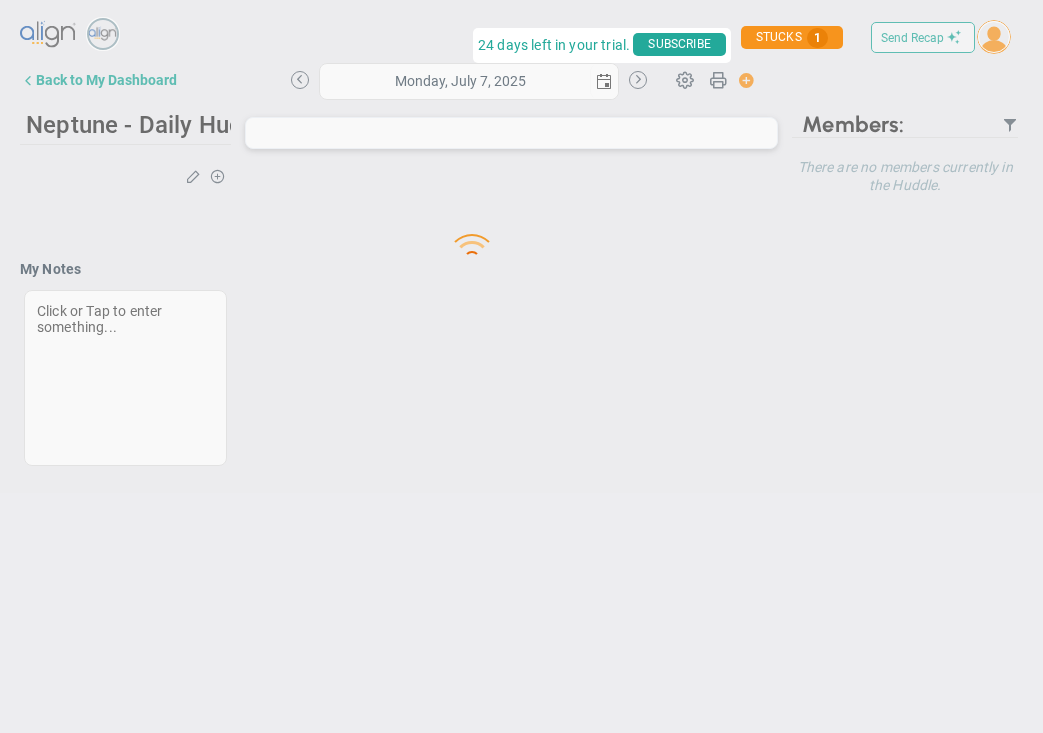 scroll, scrollTop: 0, scrollLeft: 0, axis: both 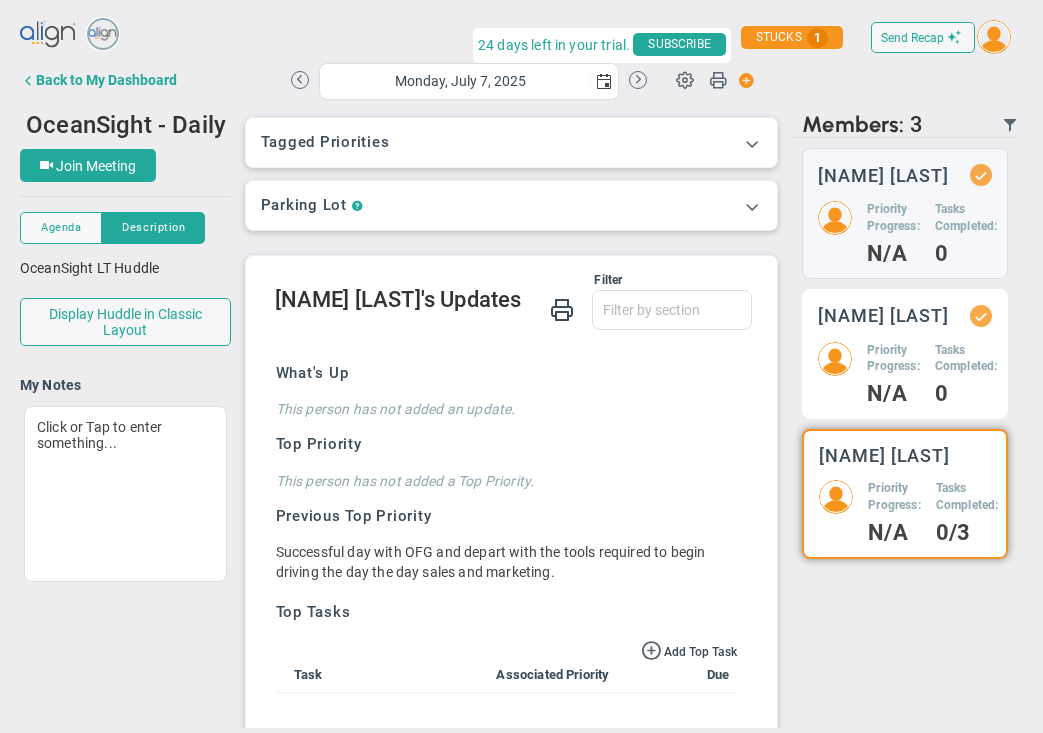 click on "[NAME] [LAST]
Priority Progress:
N/A
Tasks Completed:
0" at bounding box center (905, 213) 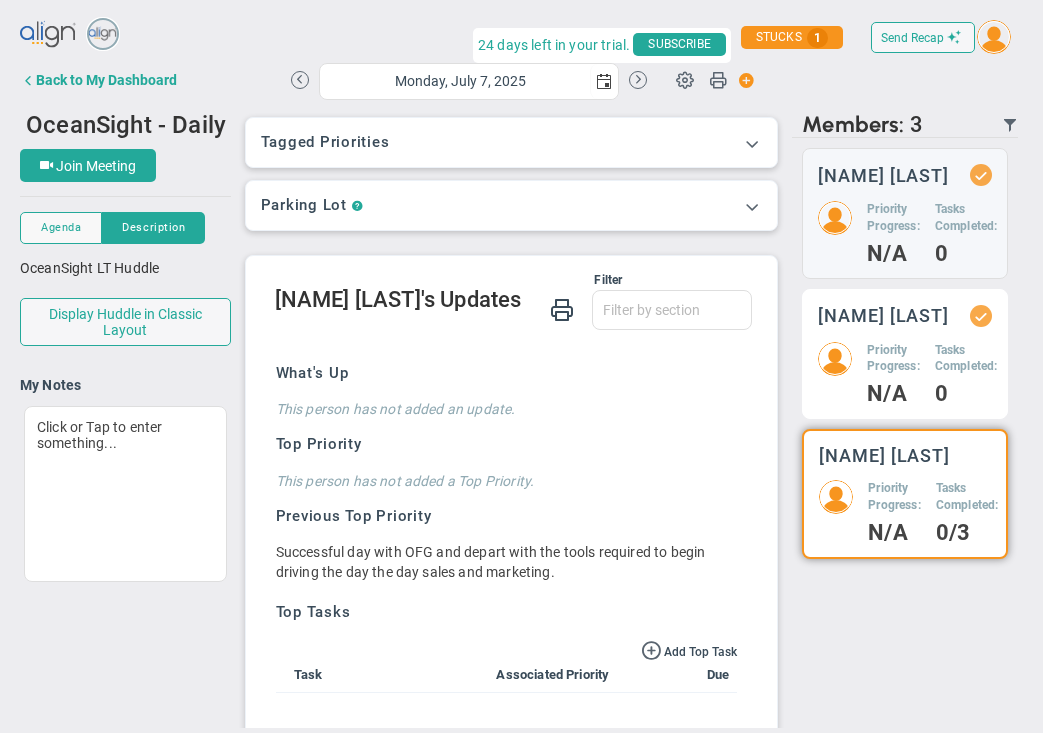 scroll, scrollTop: 166, scrollLeft: 0, axis: vertical 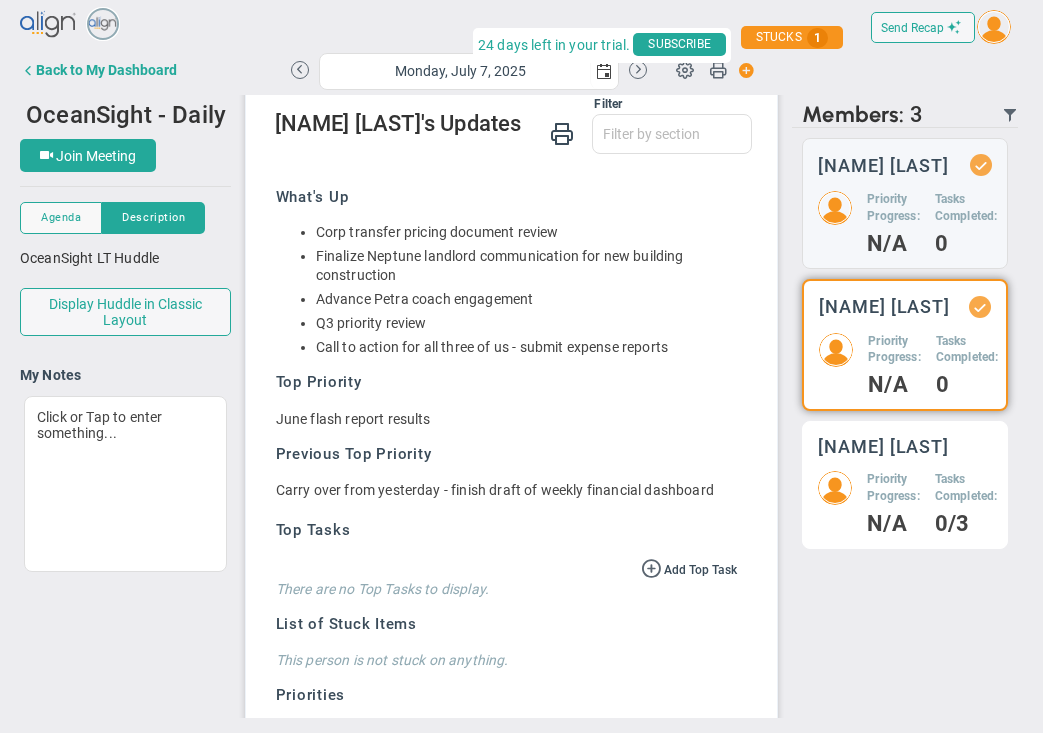 click on "Priority Progress:
N/A
Tasks Completed:
0/3" at bounding box center (905, 222) 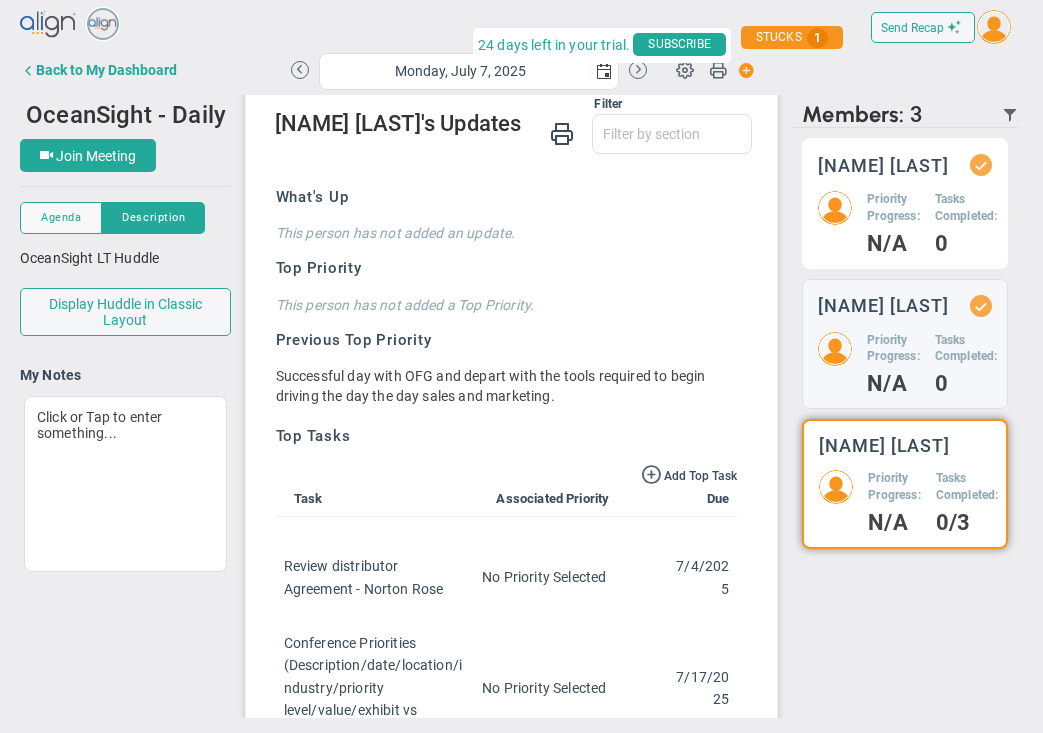 click on "[NAME] [LAST]
Priority Progress:
N/A
Tasks Completed:
0" at bounding box center [905, 203] 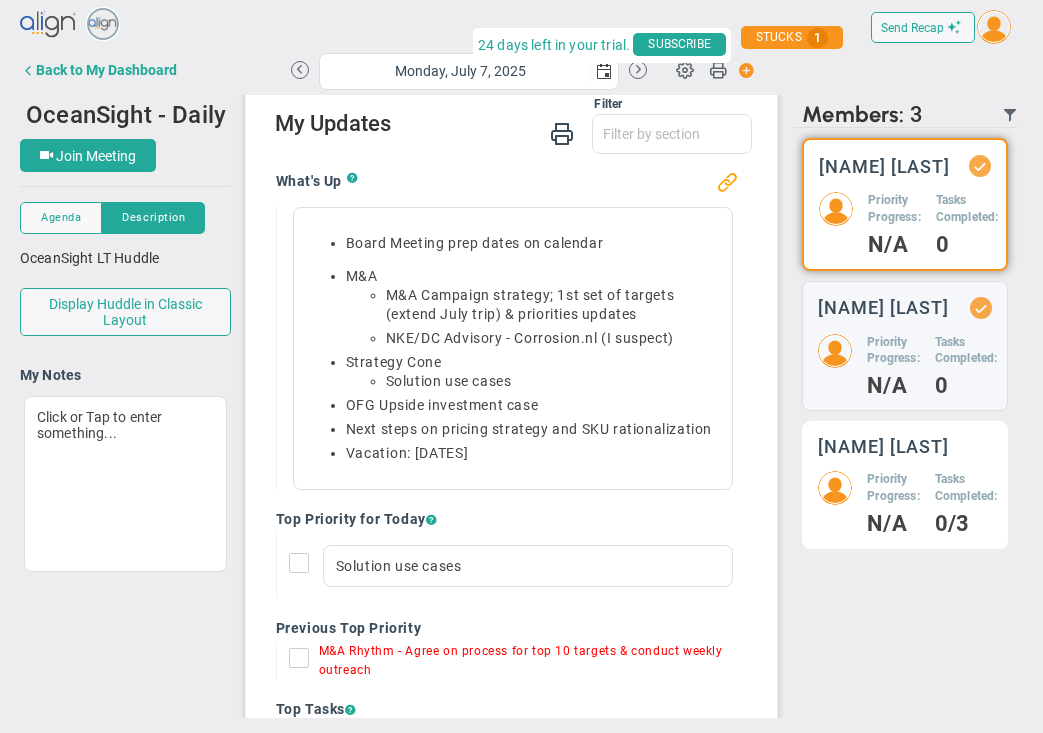 click on "[NAME] [LAST]" at bounding box center [884, 166] 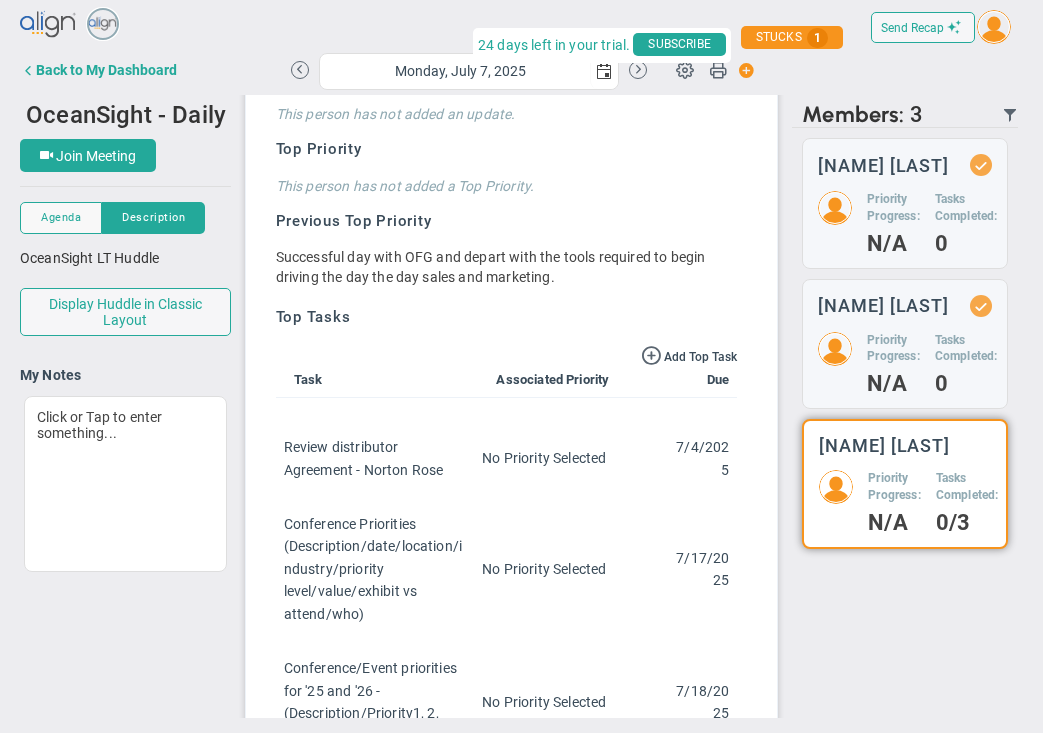 scroll, scrollTop: 296, scrollLeft: 0, axis: vertical 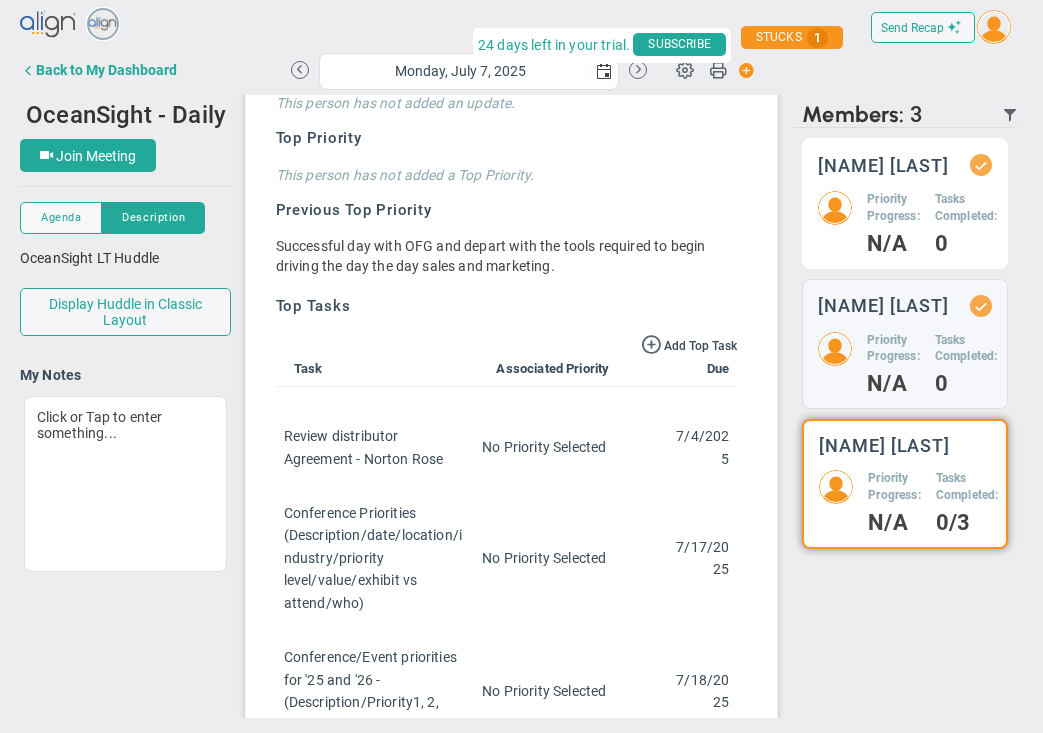 click on "Priority Progress:" at bounding box center (893, 208) 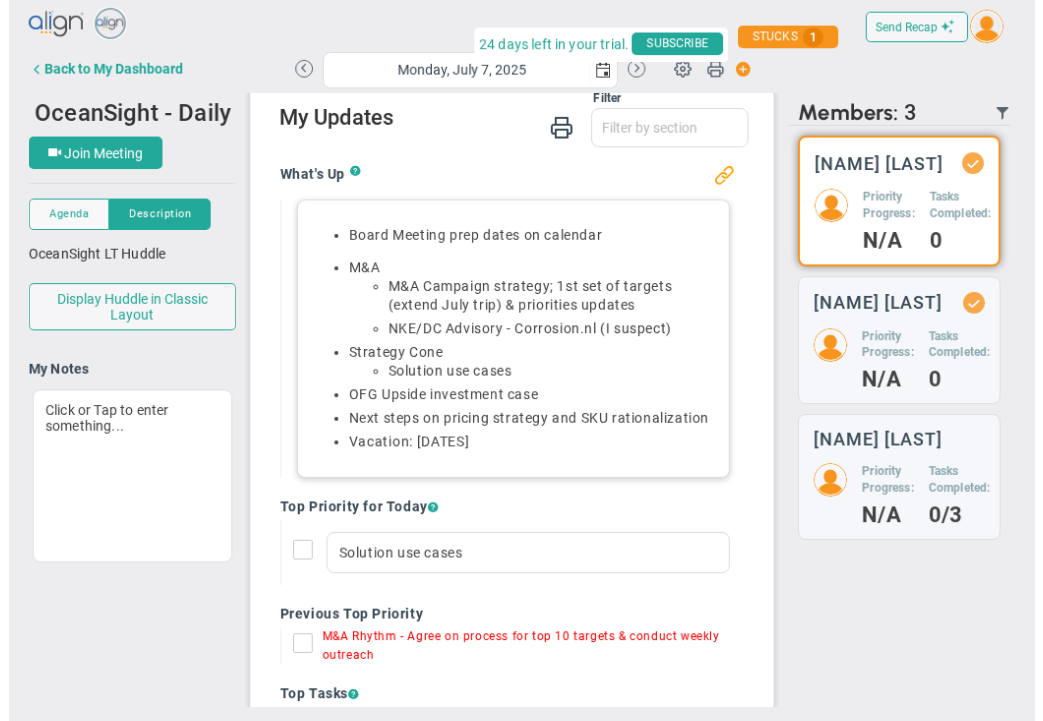 scroll, scrollTop: 174, scrollLeft: 0, axis: vertical 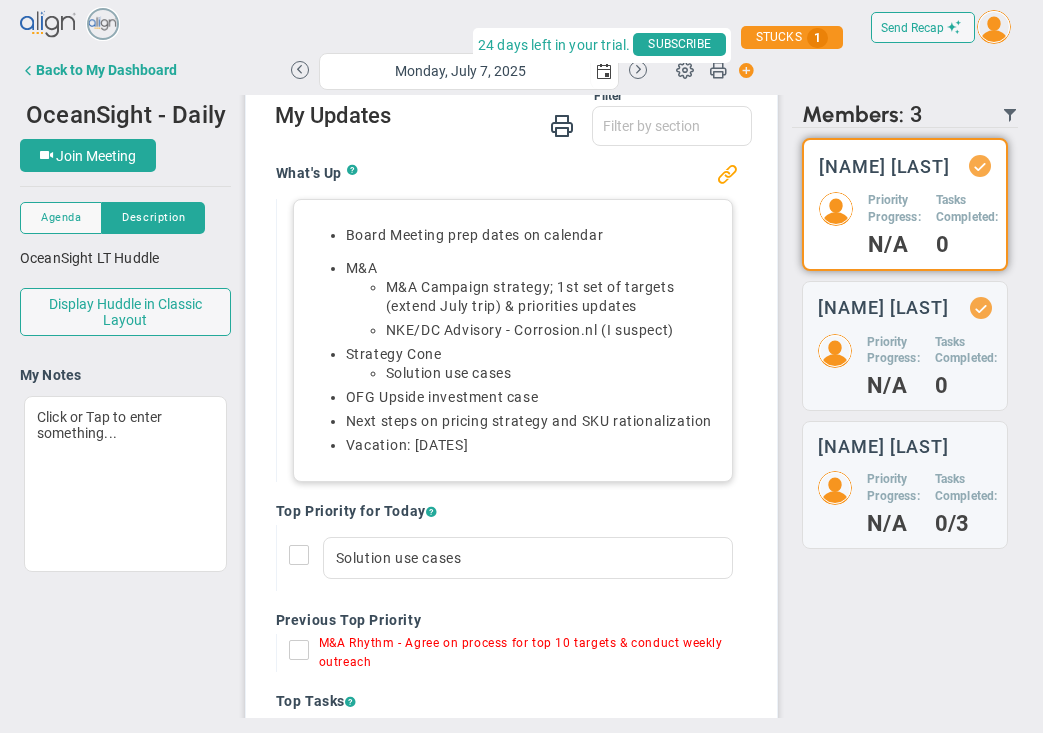 click on "Board Meeting prep dates on calendar" at bounding box center (533, 235) 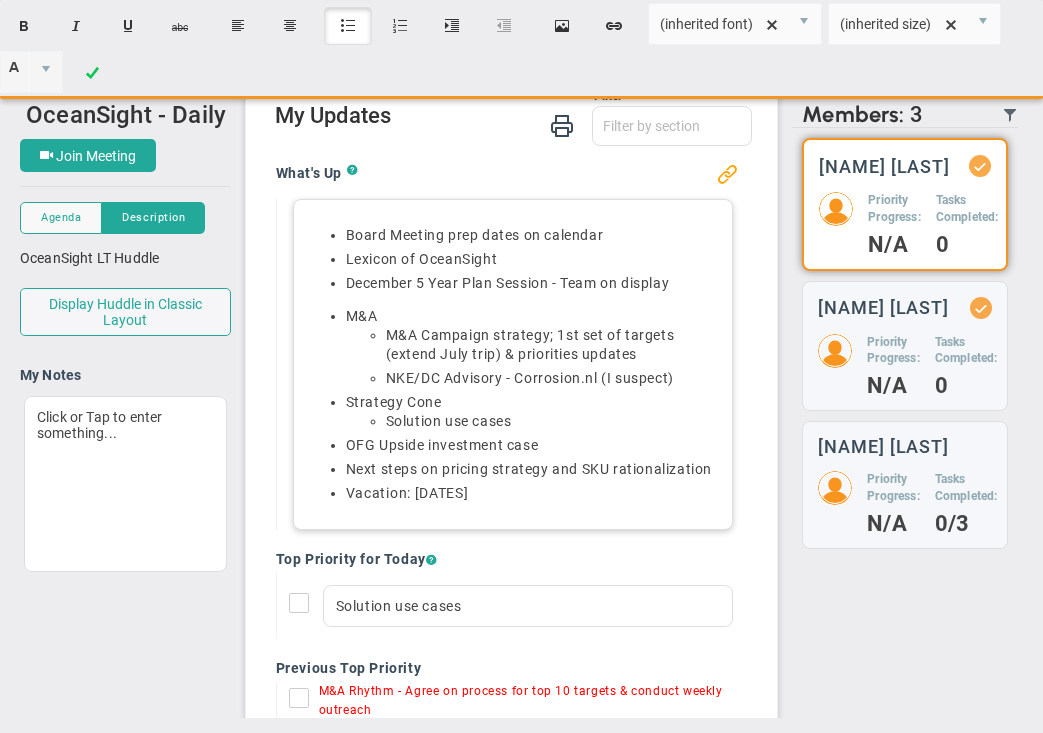 click on "Board Meeting prep dates on calendar Lexicon of OceanSight [MONTH] [NUMBER] Year Plan Session - Team on display" at bounding box center [513, 259] 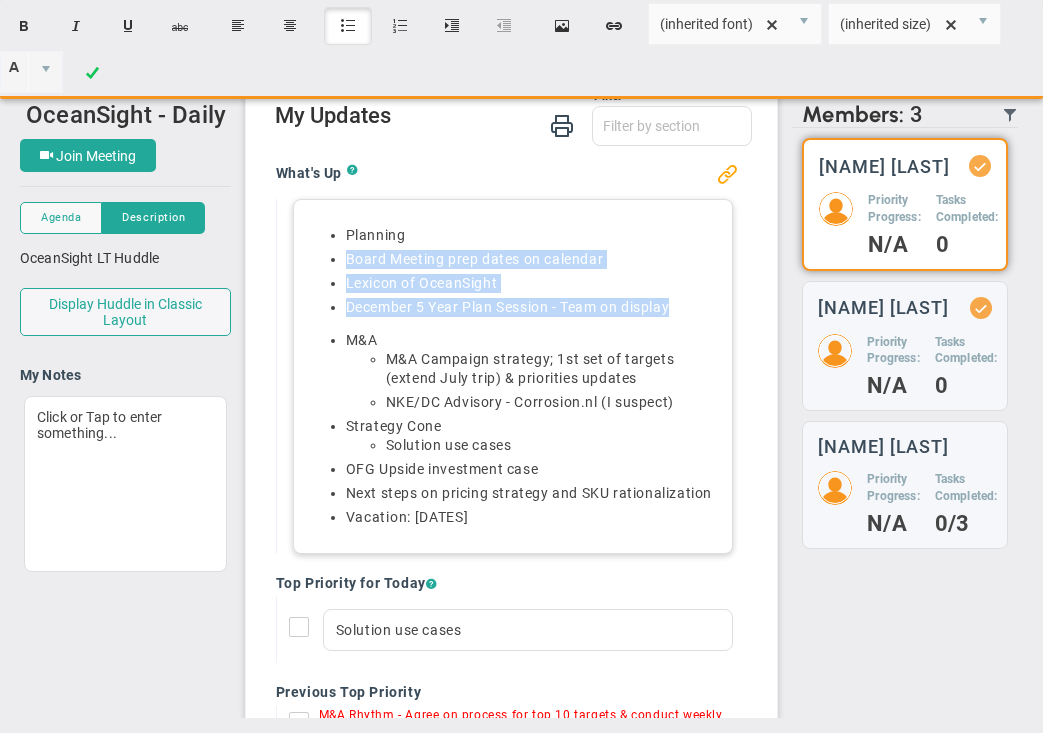 drag, startPoint x: 339, startPoint y: 262, endPoint x: 676, endPoint y: 304, distance: 339.60712 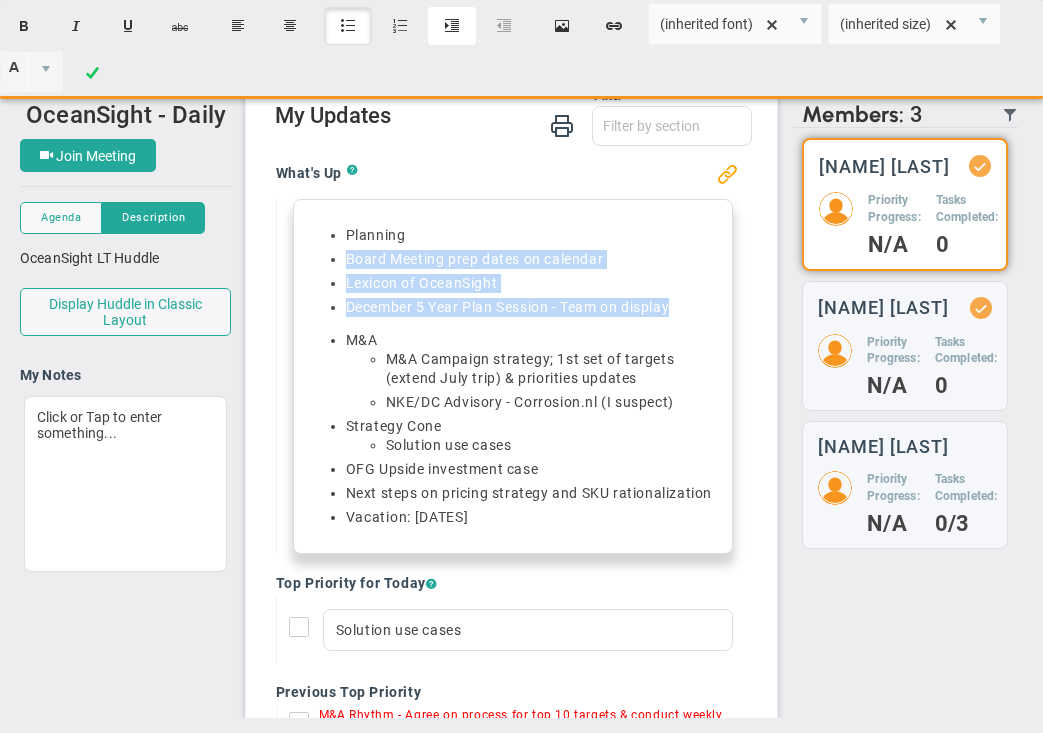 click on "Indent" at bounding box center (452, 26) 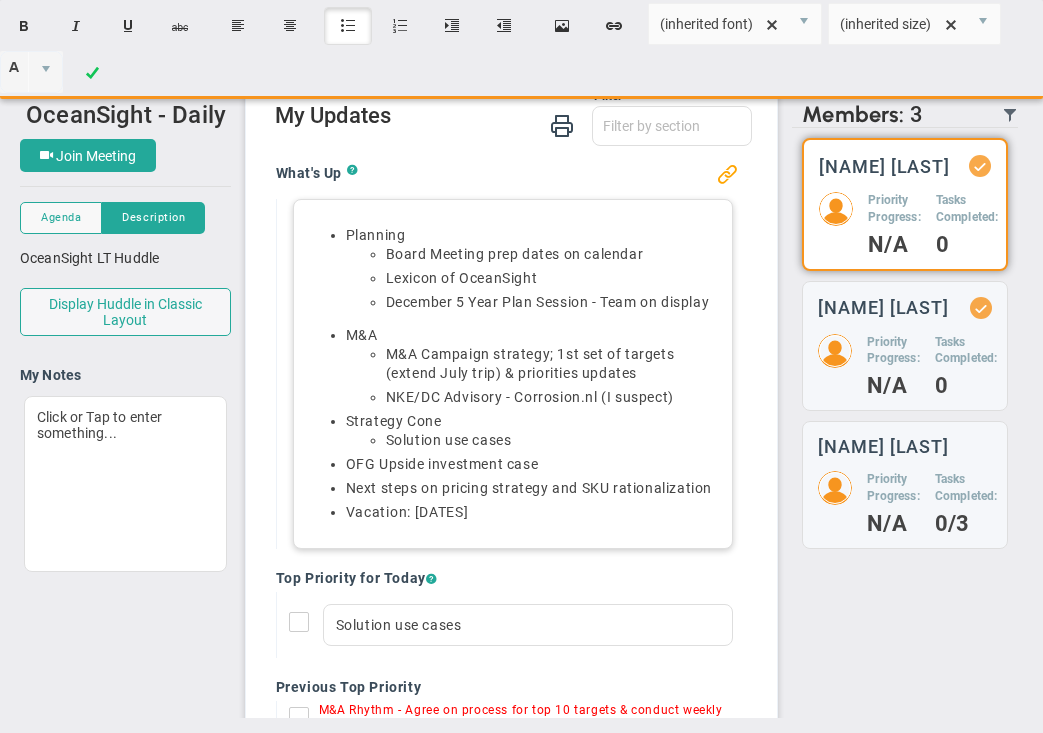 click on "OFG Upside investment case" at bounding box center (533, 464) 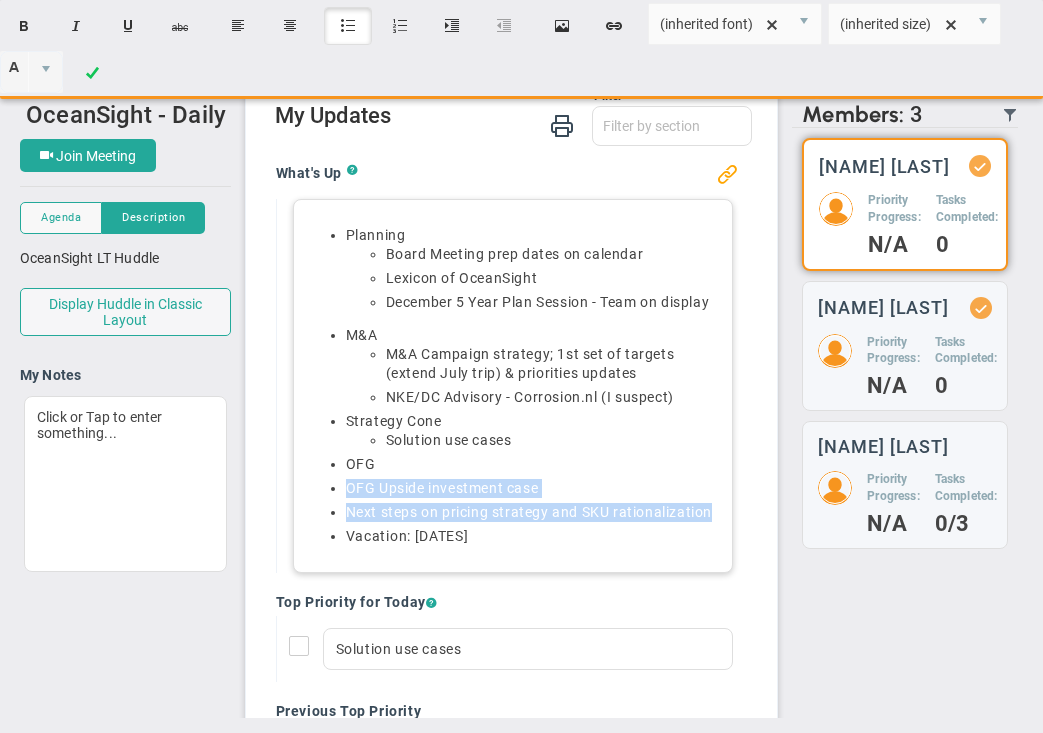 drag, startPoint x: 345, startPoint y: 509, endPoint x: 468, endPoint y: 547, distance: 128.73616 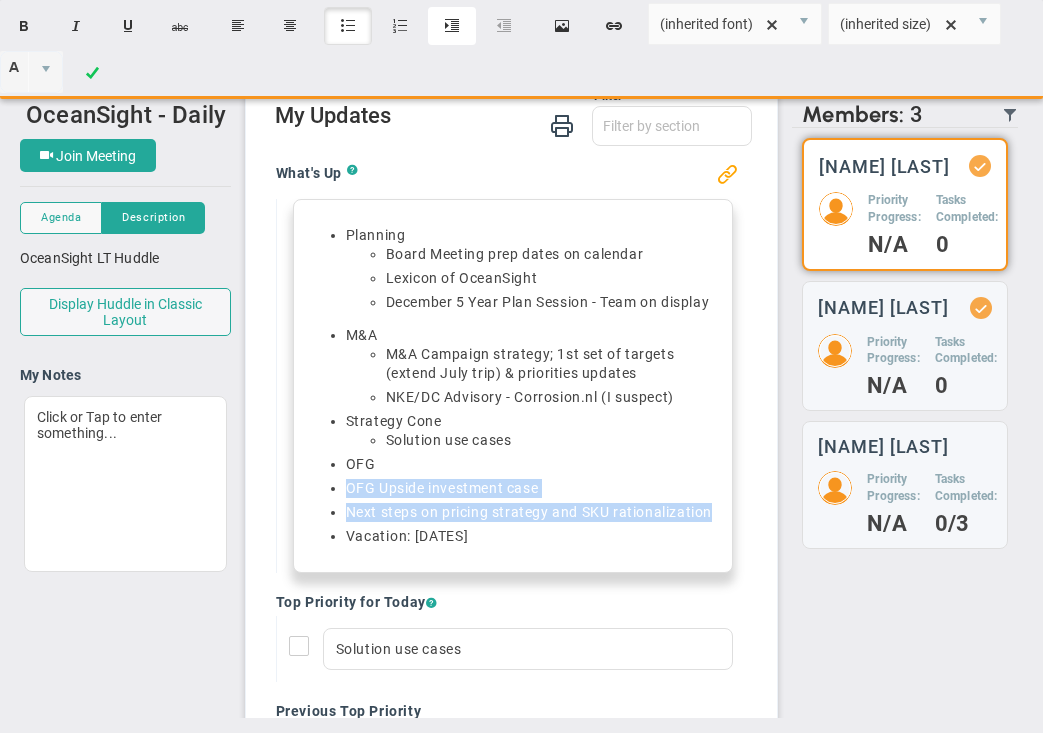 click on "Indent" at bounding box center [452, 26] 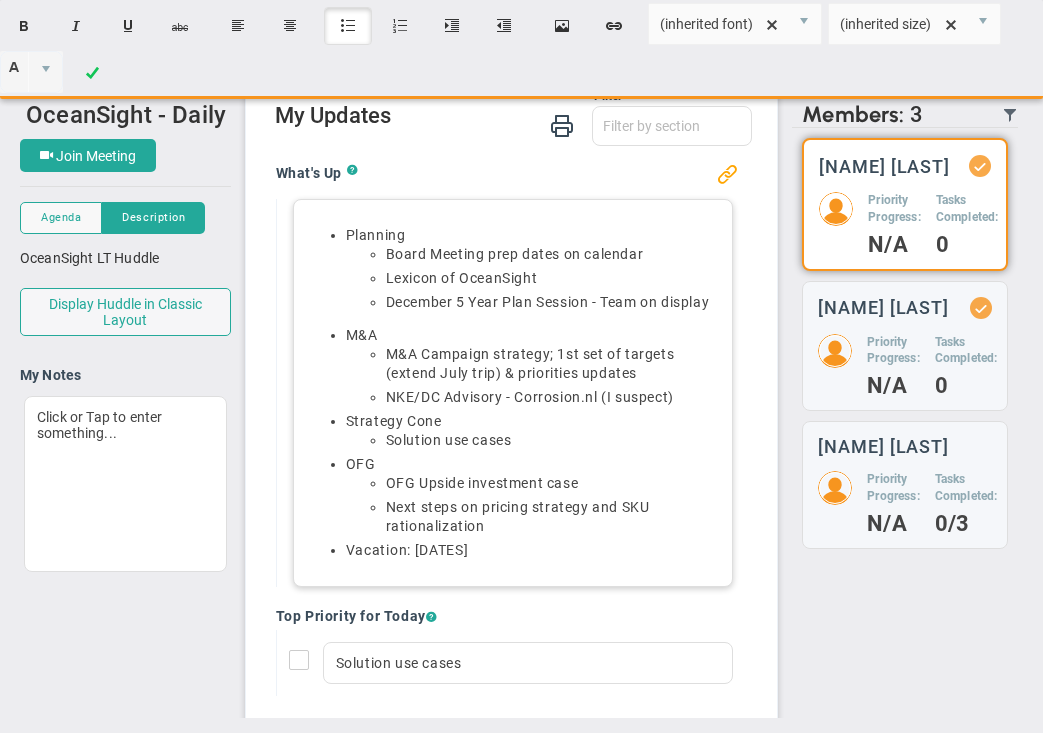 click on "Planning Board Meeting prep dates on calendar Lexicon of OceanSight [MONTH] [NUMBER] Year Plan Session - Team on display M&A M&A Campaign strategy; 1st set of targets (extend July trip) & priorities updates NKE/DC Advisory - Corrosion.nl (I suspect) Strategy Cone Solution use cases OFG OFG Upside investment case Next steps on pricing strategy and SKU rationalization Vacation: [DATES]" at bounding box center [513, 393] 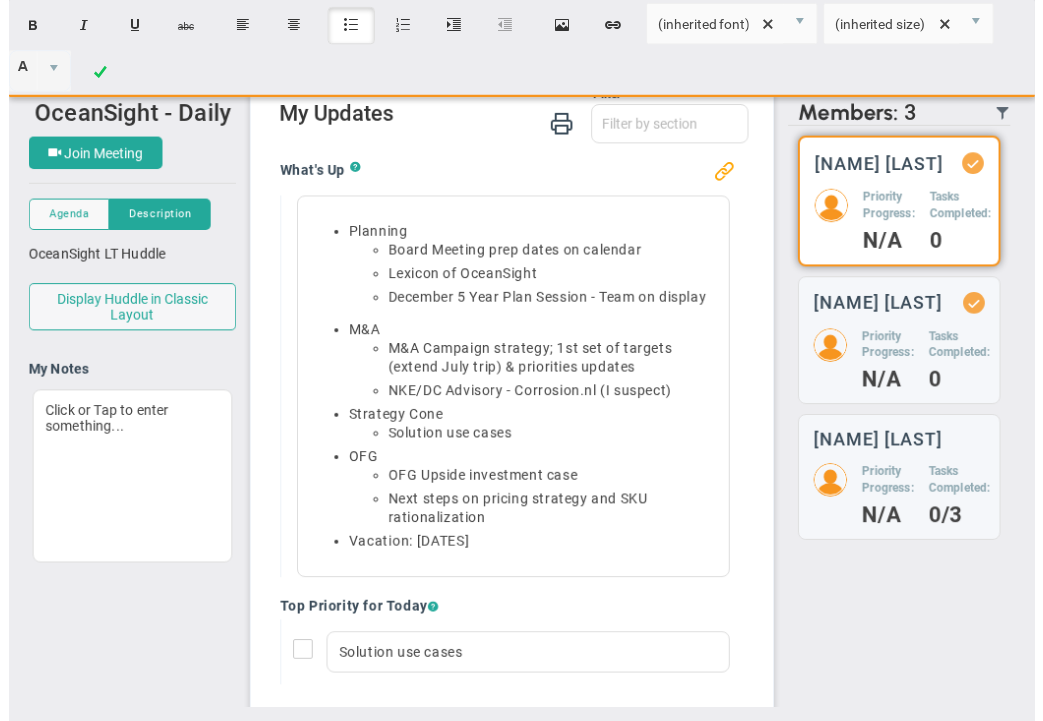 scroll, scrollTop: 10, scrollLeft: 0, axis: vertical 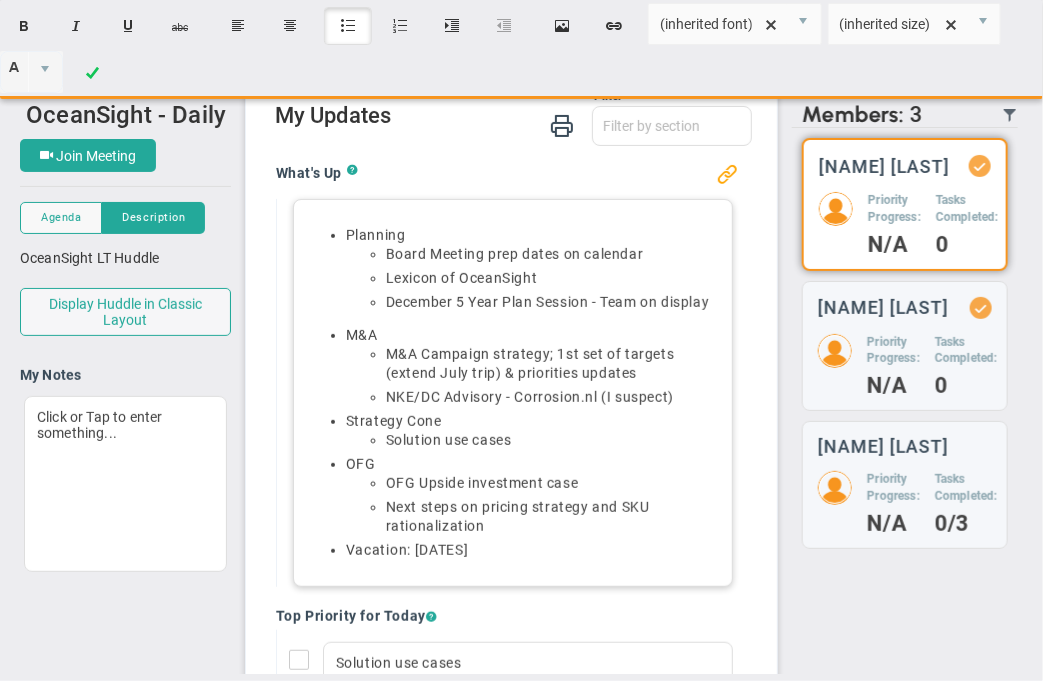 click on "[MONTH] [NUMBER] Year Plan Session - Team on display" at bounding box center [553, 302] 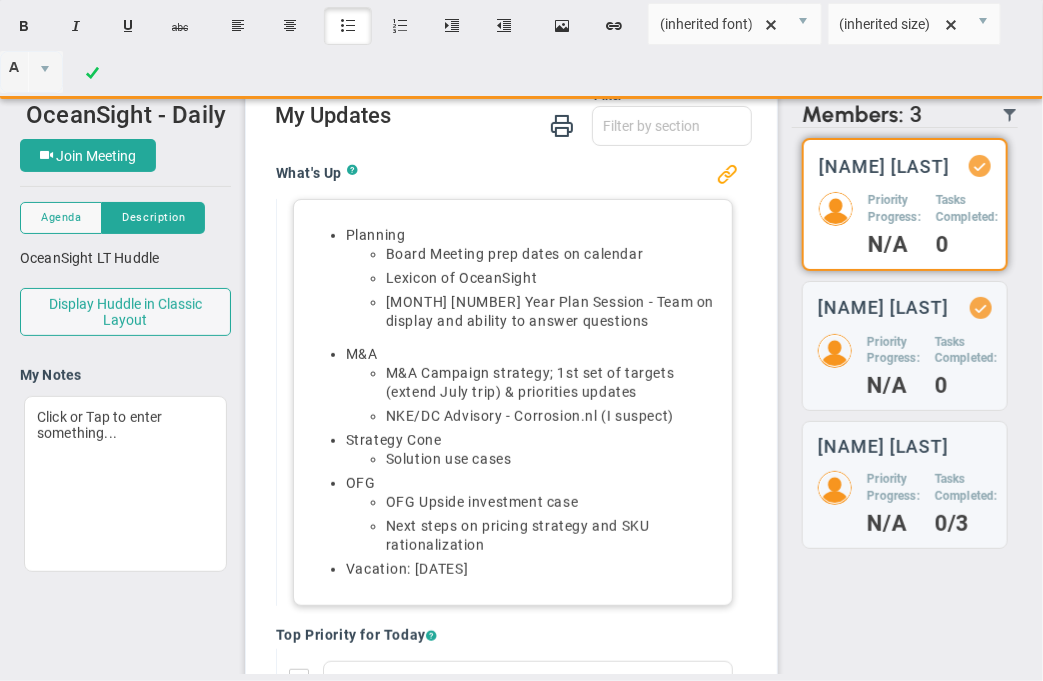 drag, startPoint x: 412, startPoint y: 567, endPoint x: 506, endPoint y: 569, distance: 94.02127 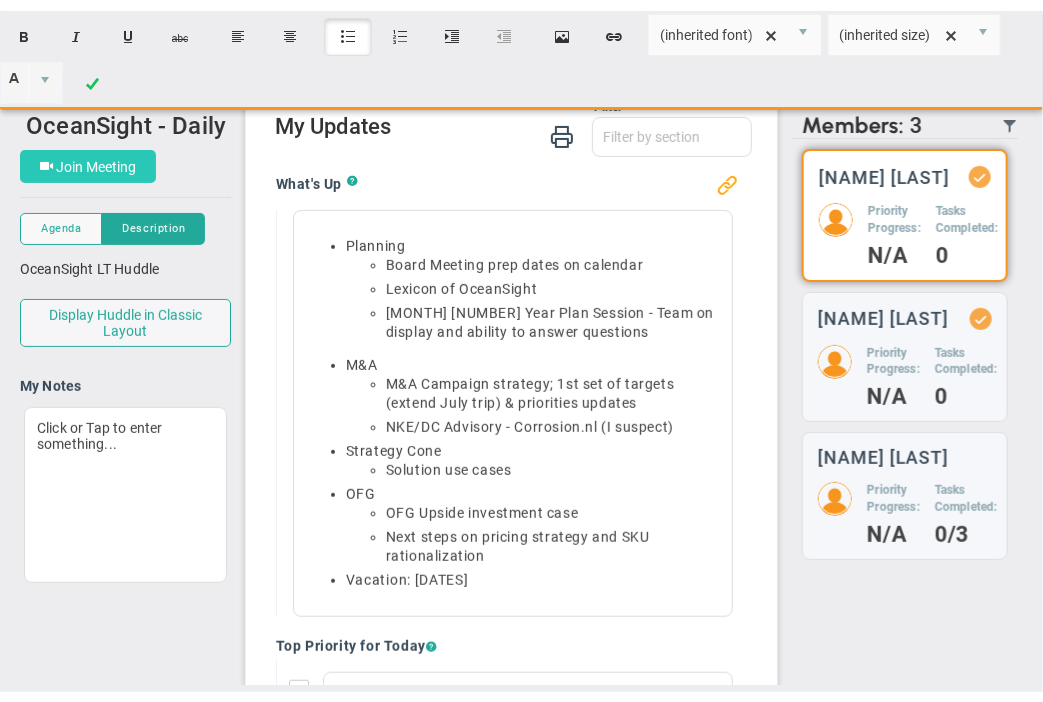 scroll, scrollTop: 10, scrollLeft: 0, axis: vertical 